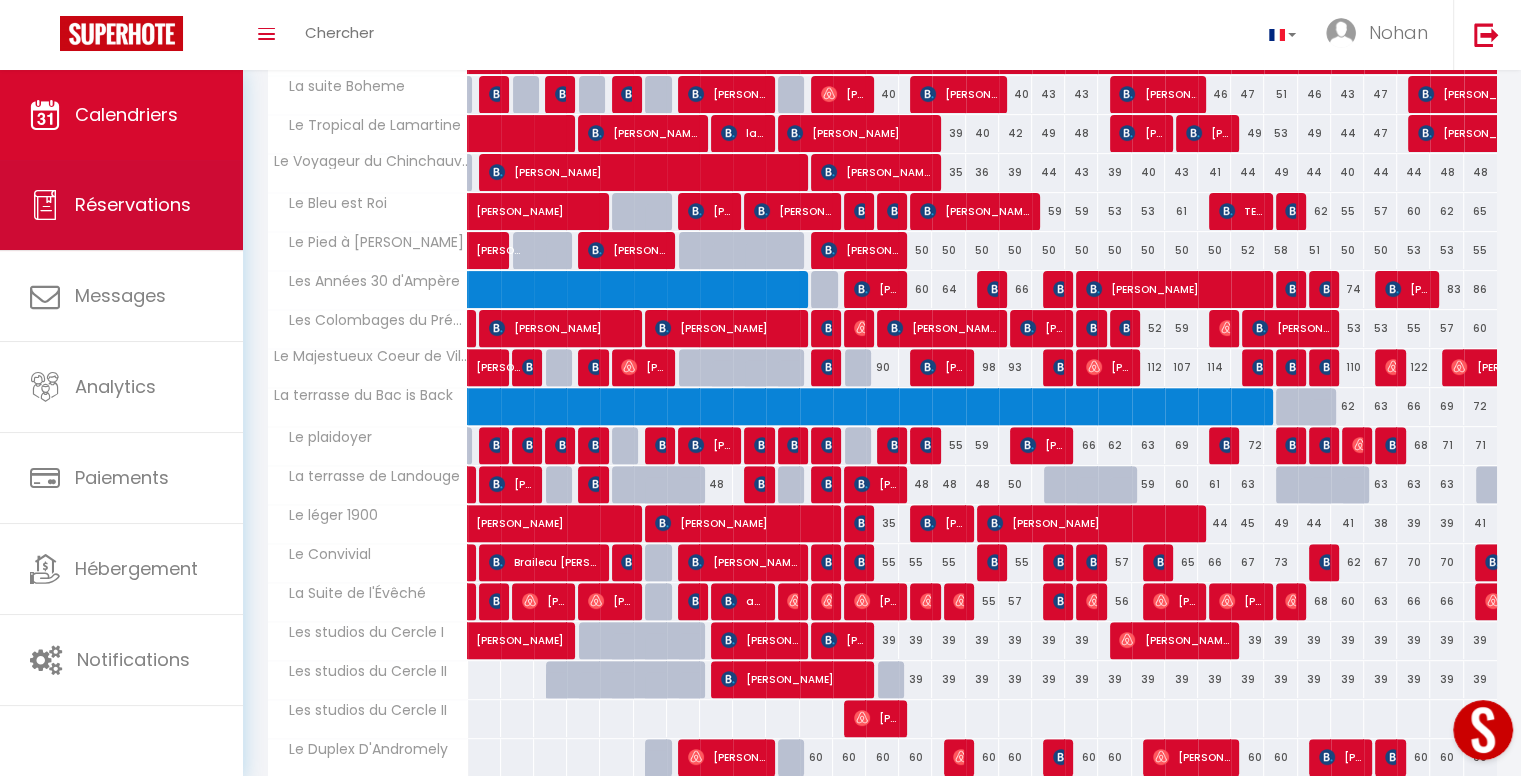 scroll, scrollTop: 0, scrollLeft: 0, axis: both 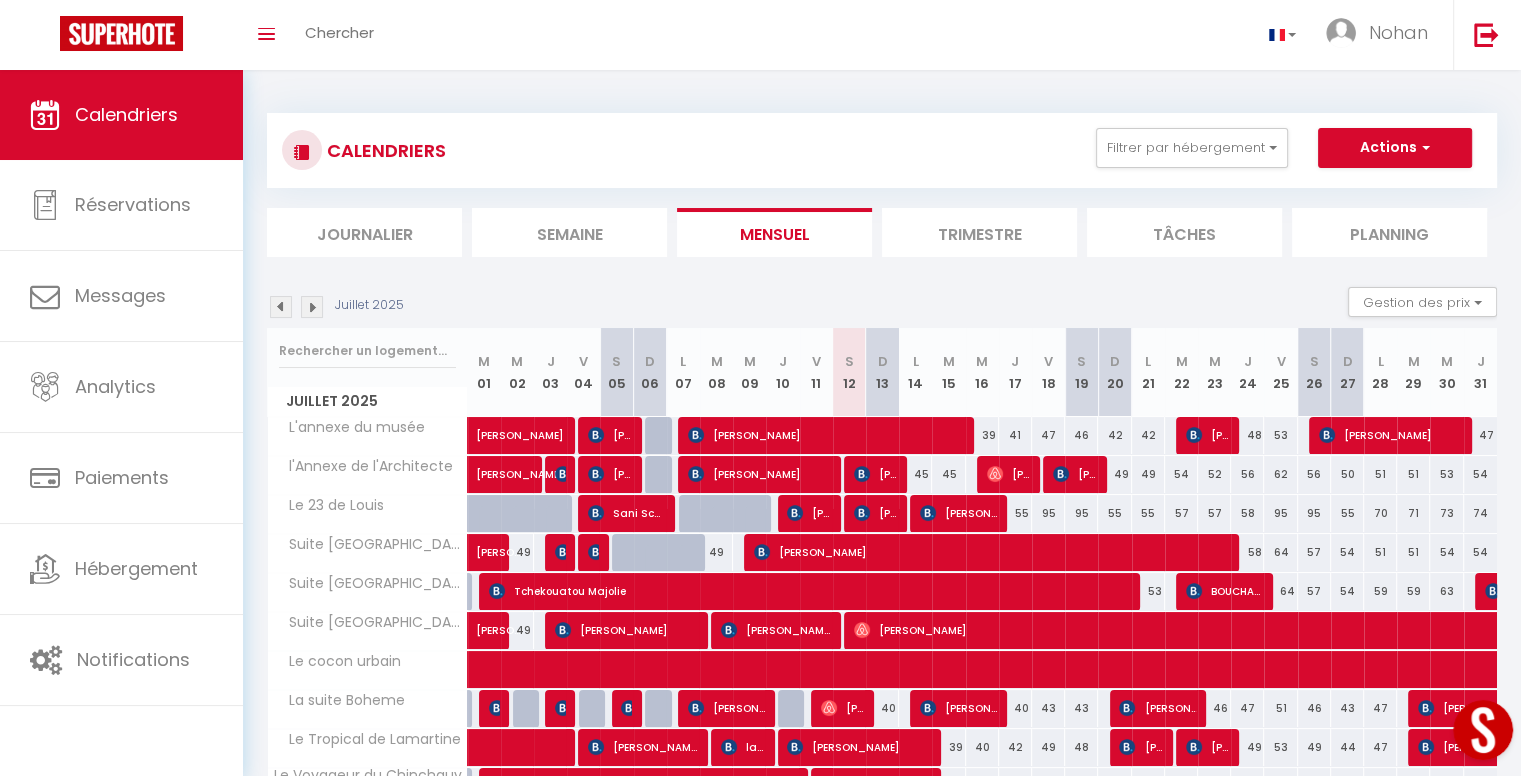 click on "Journalier" at bounding box center [364, 232] 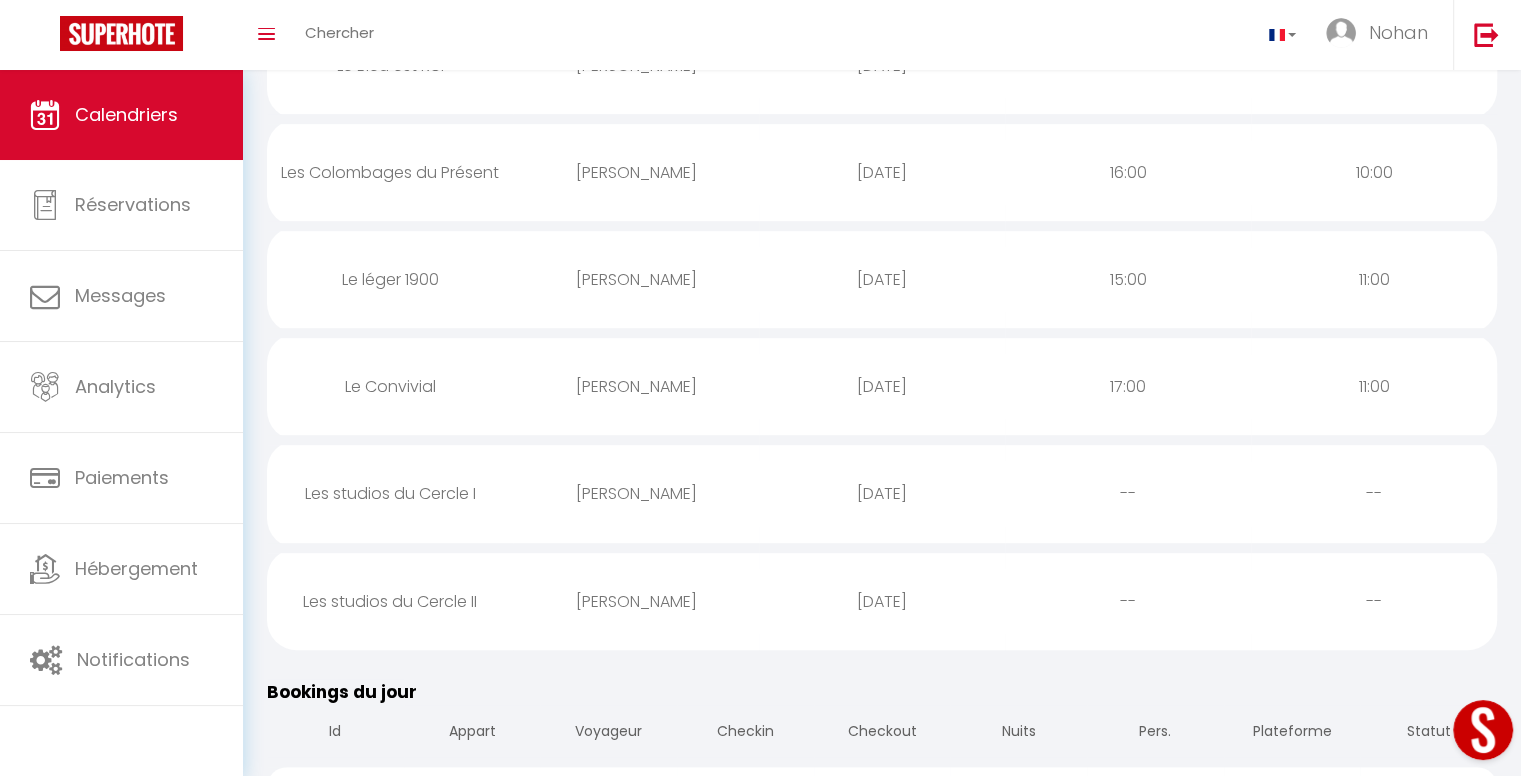 scroll, scrollTop: 1040, scrollLeft: 0, axis: vertical 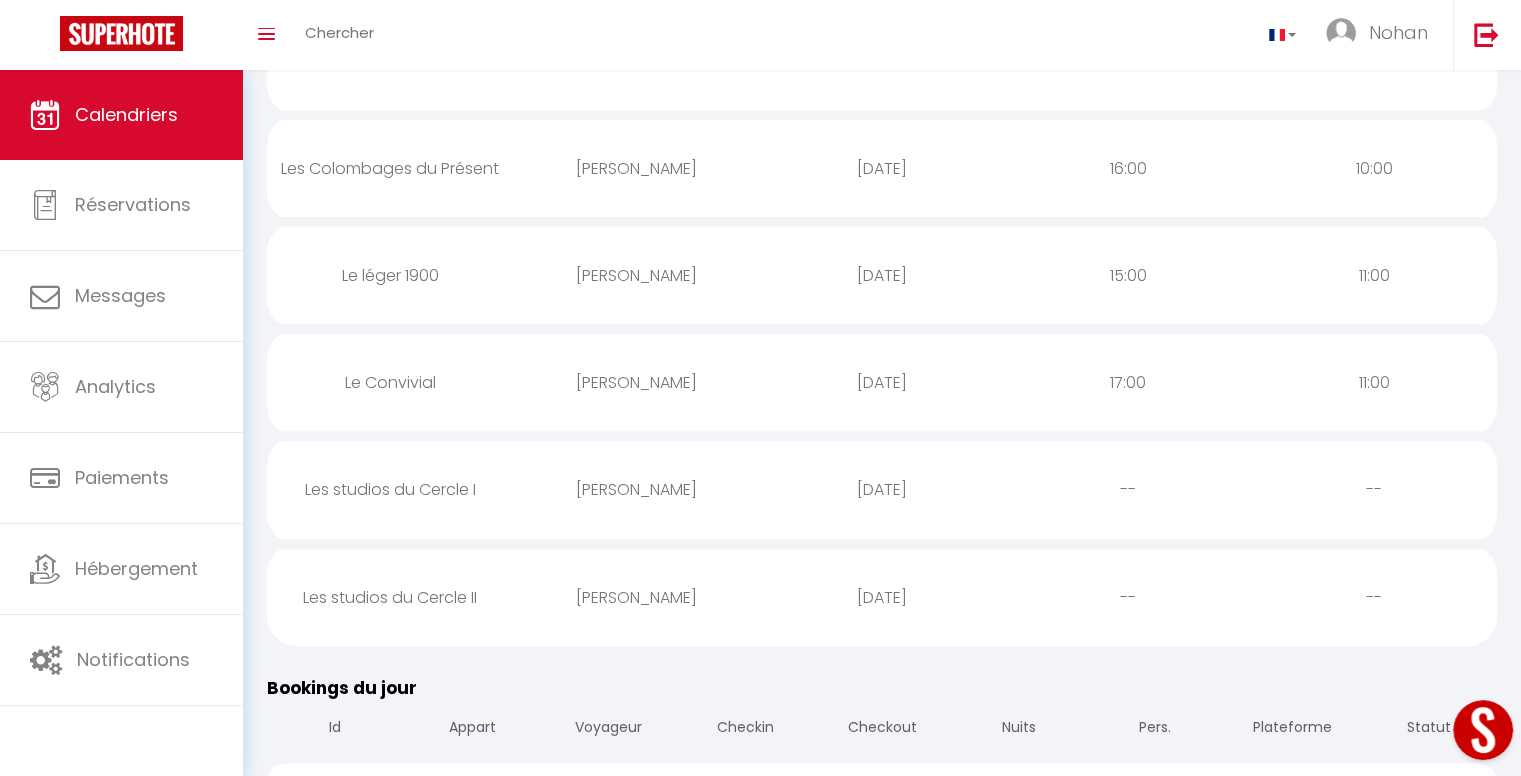 click on "Les studios du Cercle II" at bounding box center (390, 597) 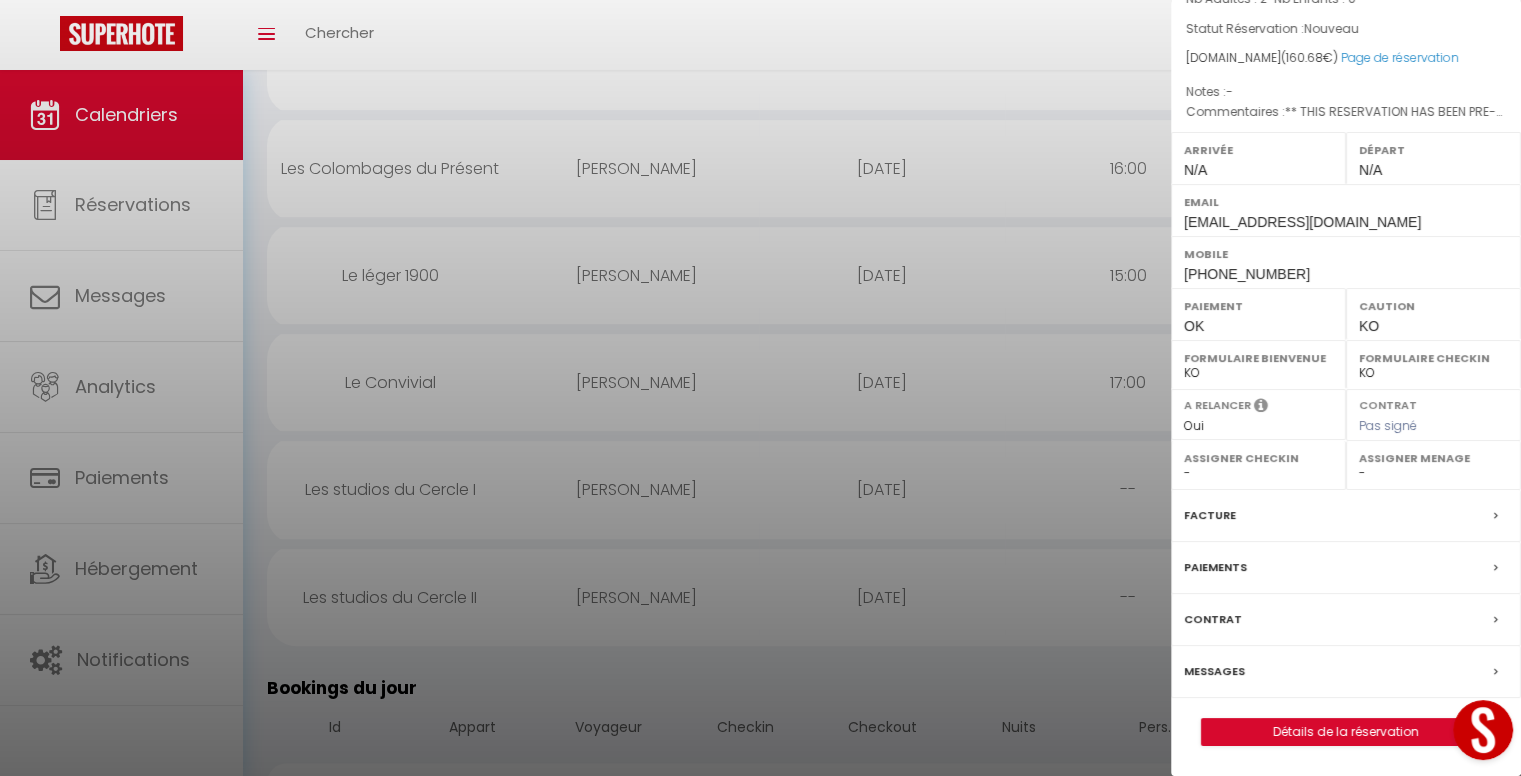 scroll, scrollTop: 0, scrollLeft: 0, axis: both 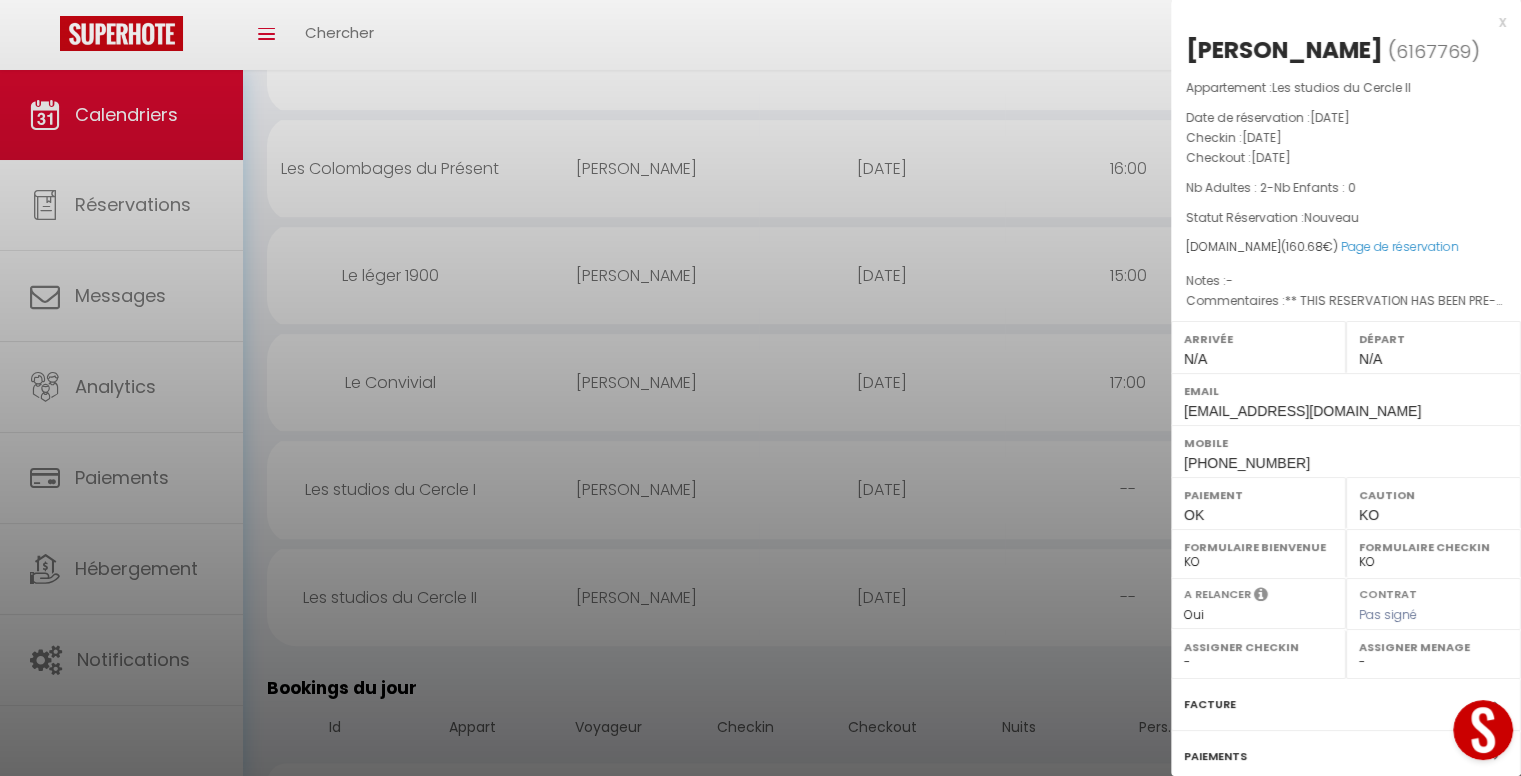 click on "x" at bounding box center (1338, 22) 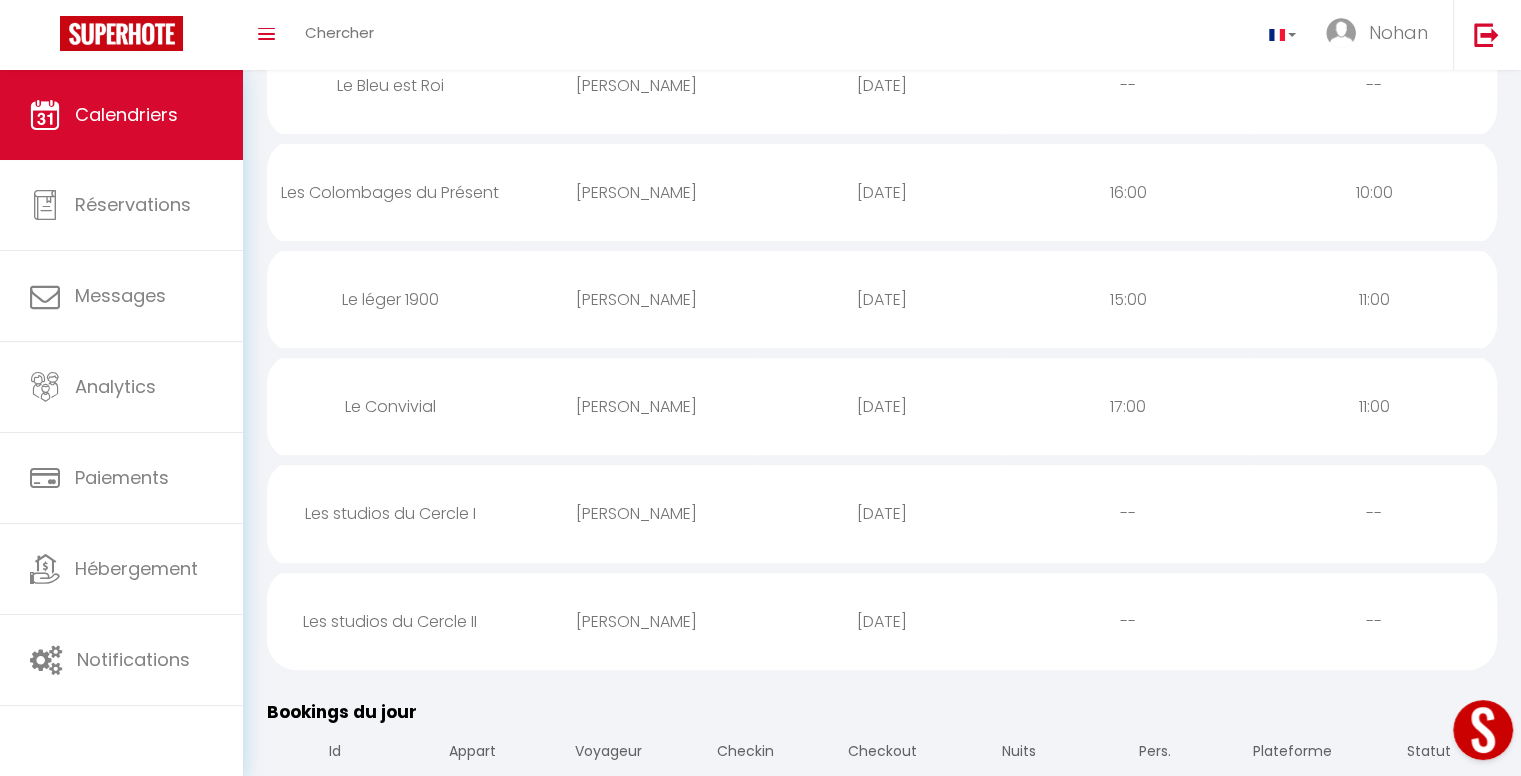 scroll, scrollTop: 1139, scrollLeft: 0, axis: vertical 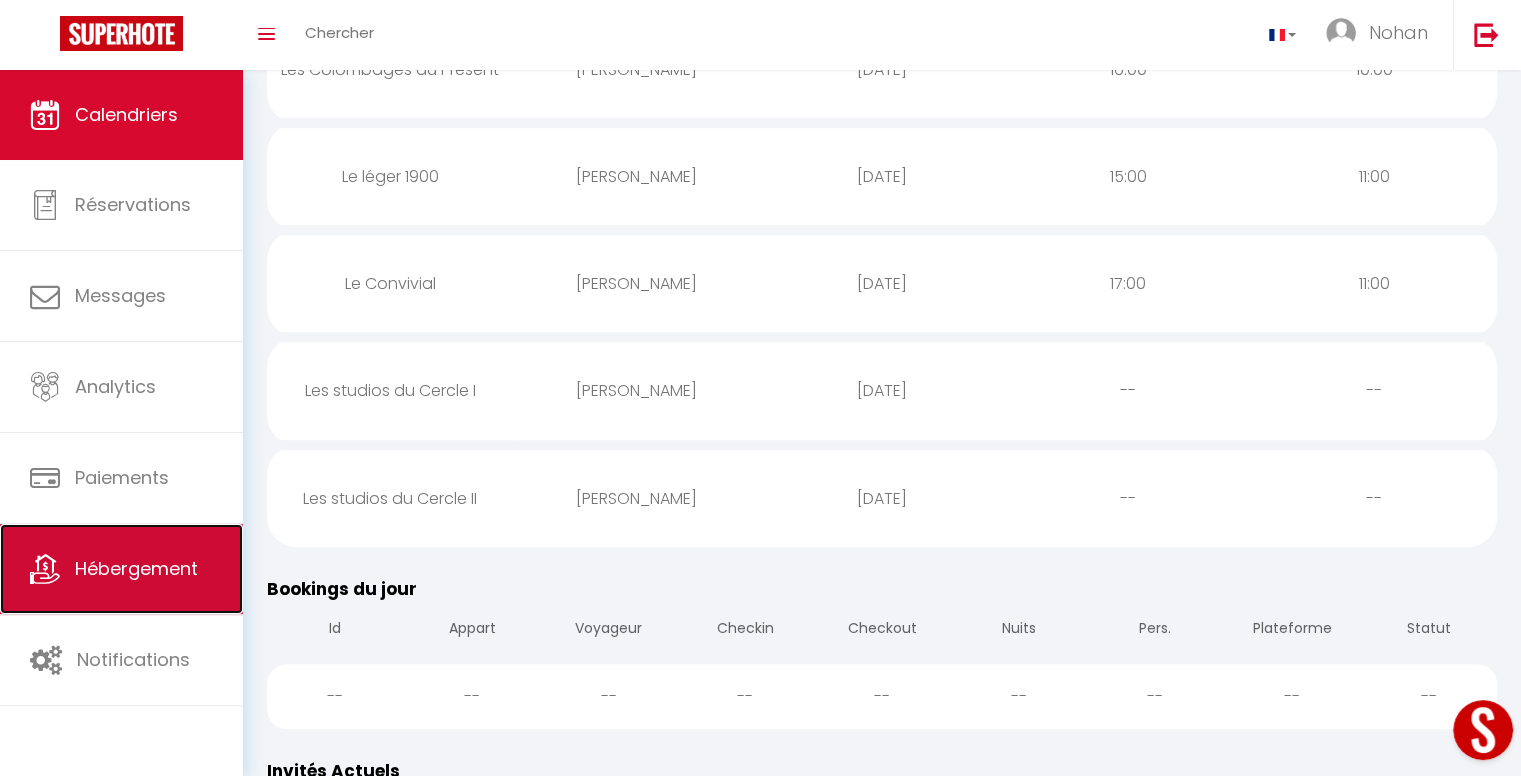 click on "Hébergement" at bounding box center [136, 568] 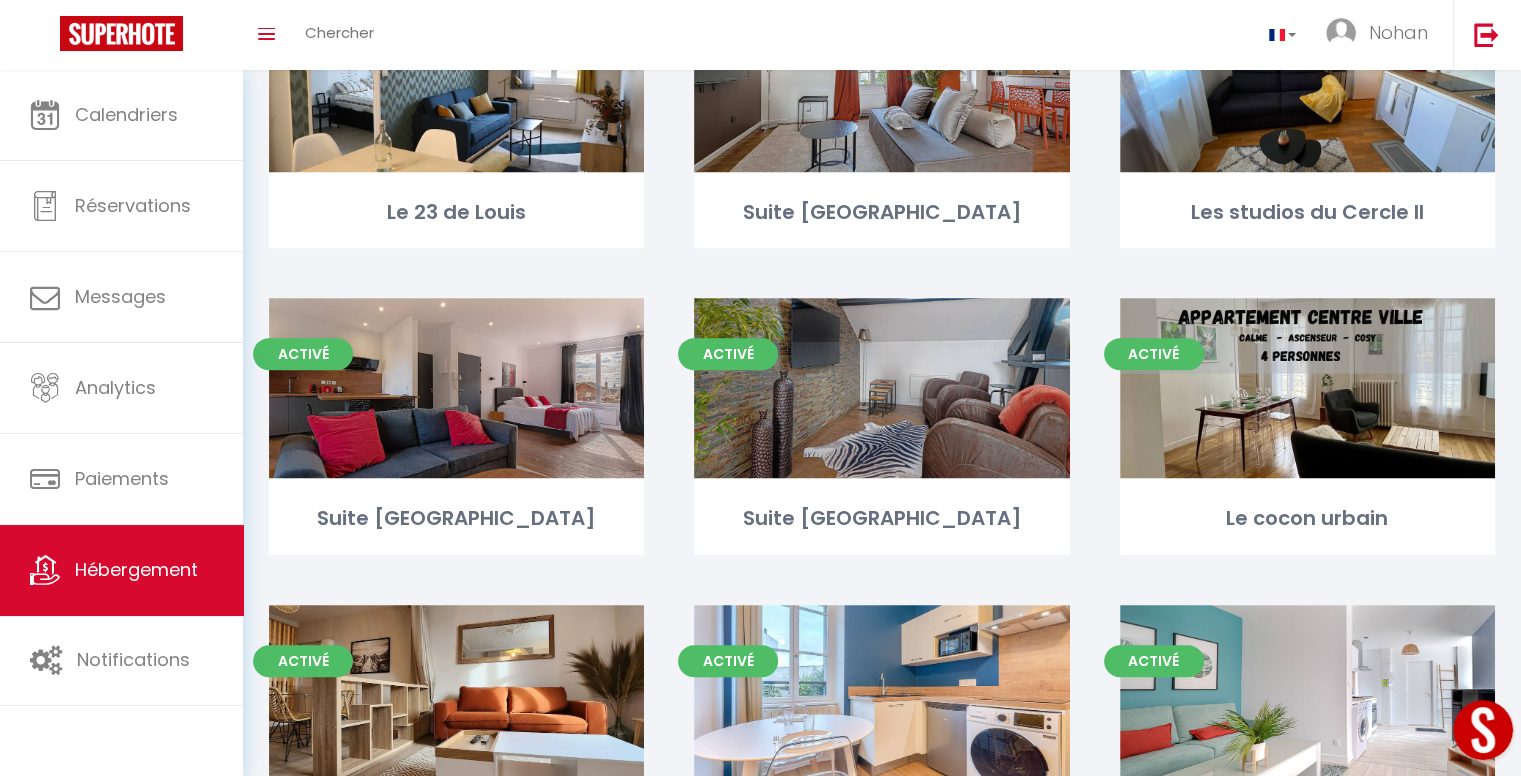 scroll, scrollTop: 876, scrollLeft: 0, axis: vertical 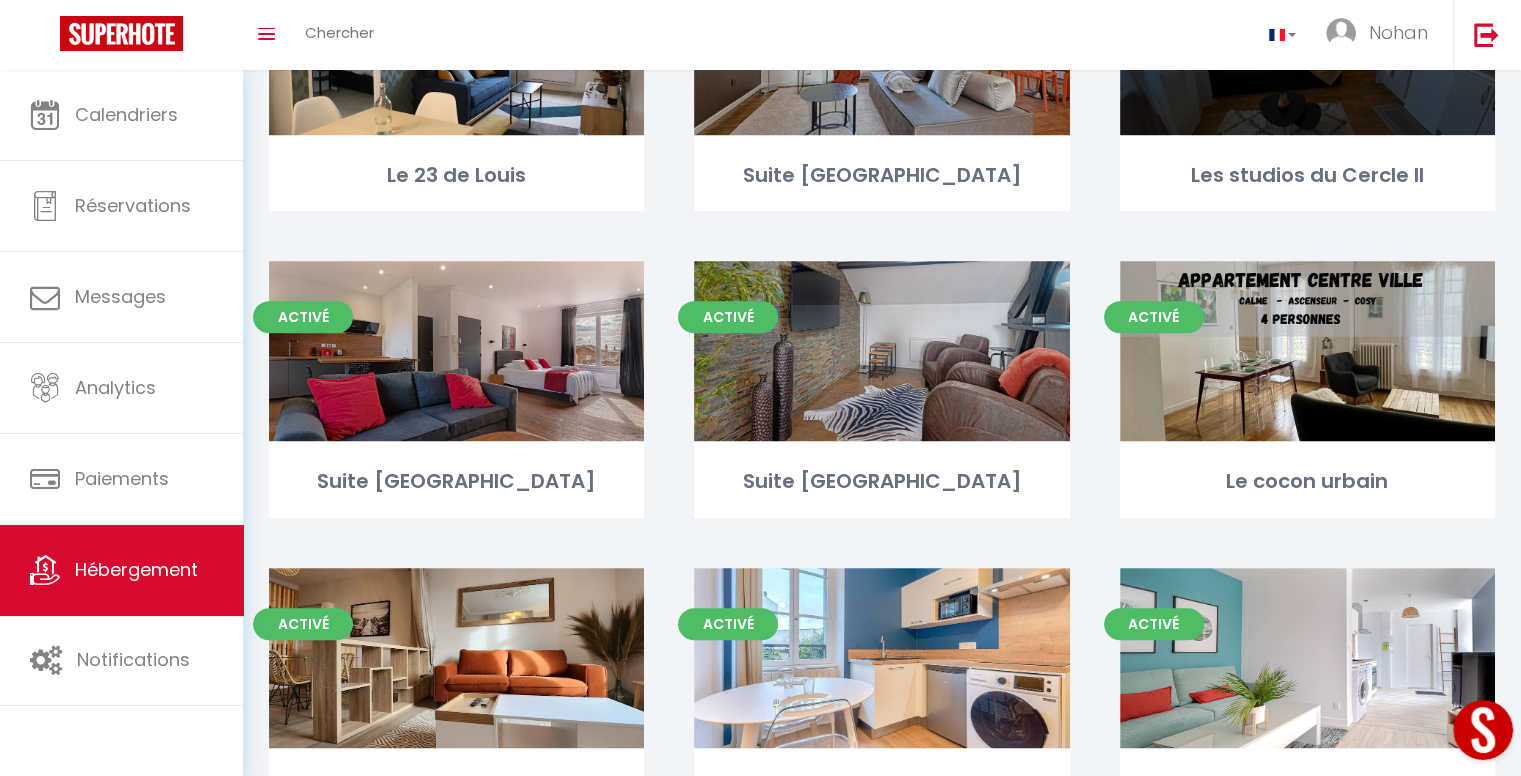 click on "Les studios du Cercle II" at bounding box center [1307, 175] 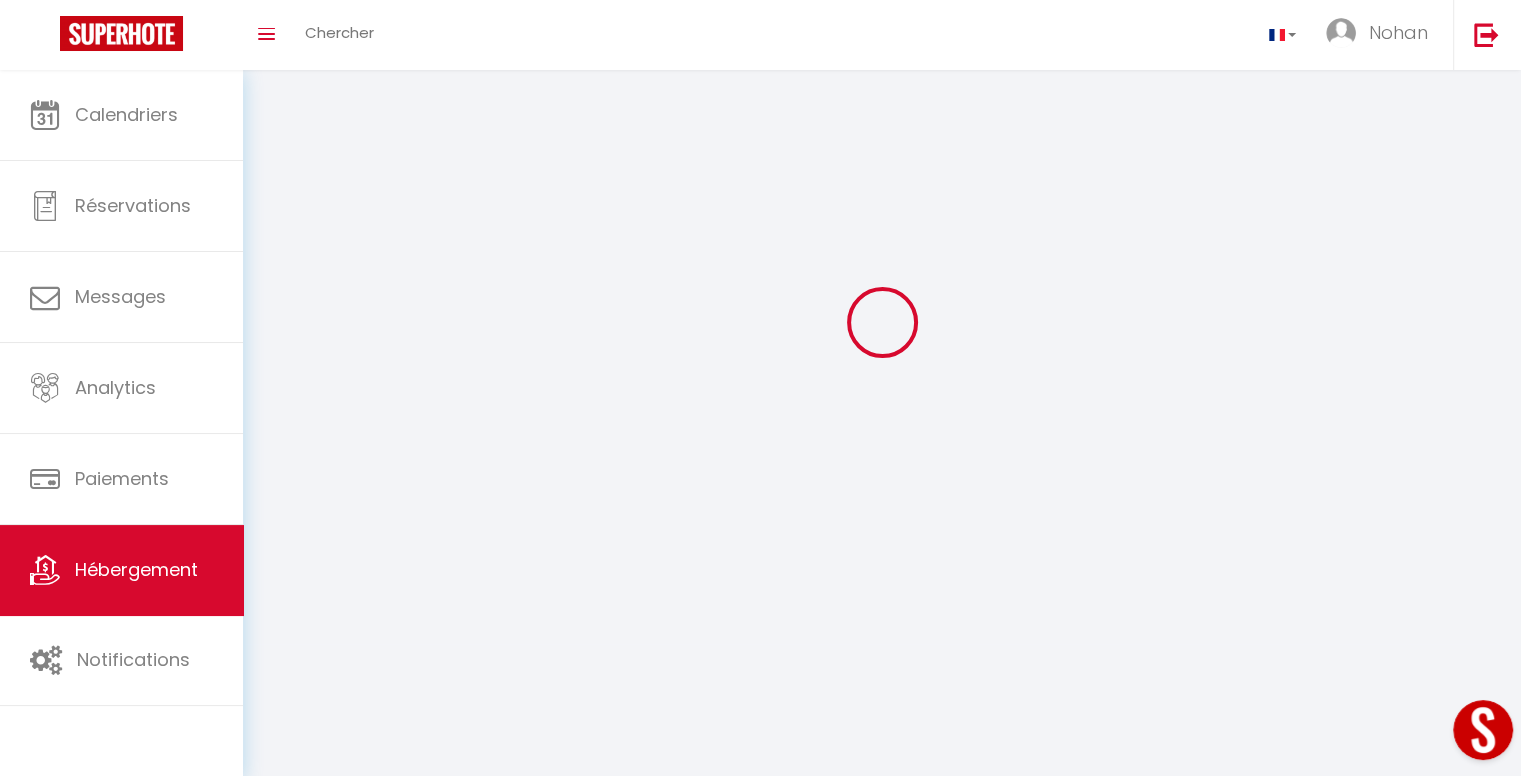 scroll, scrollTop: 0, scrollLeft: 0, axis: both 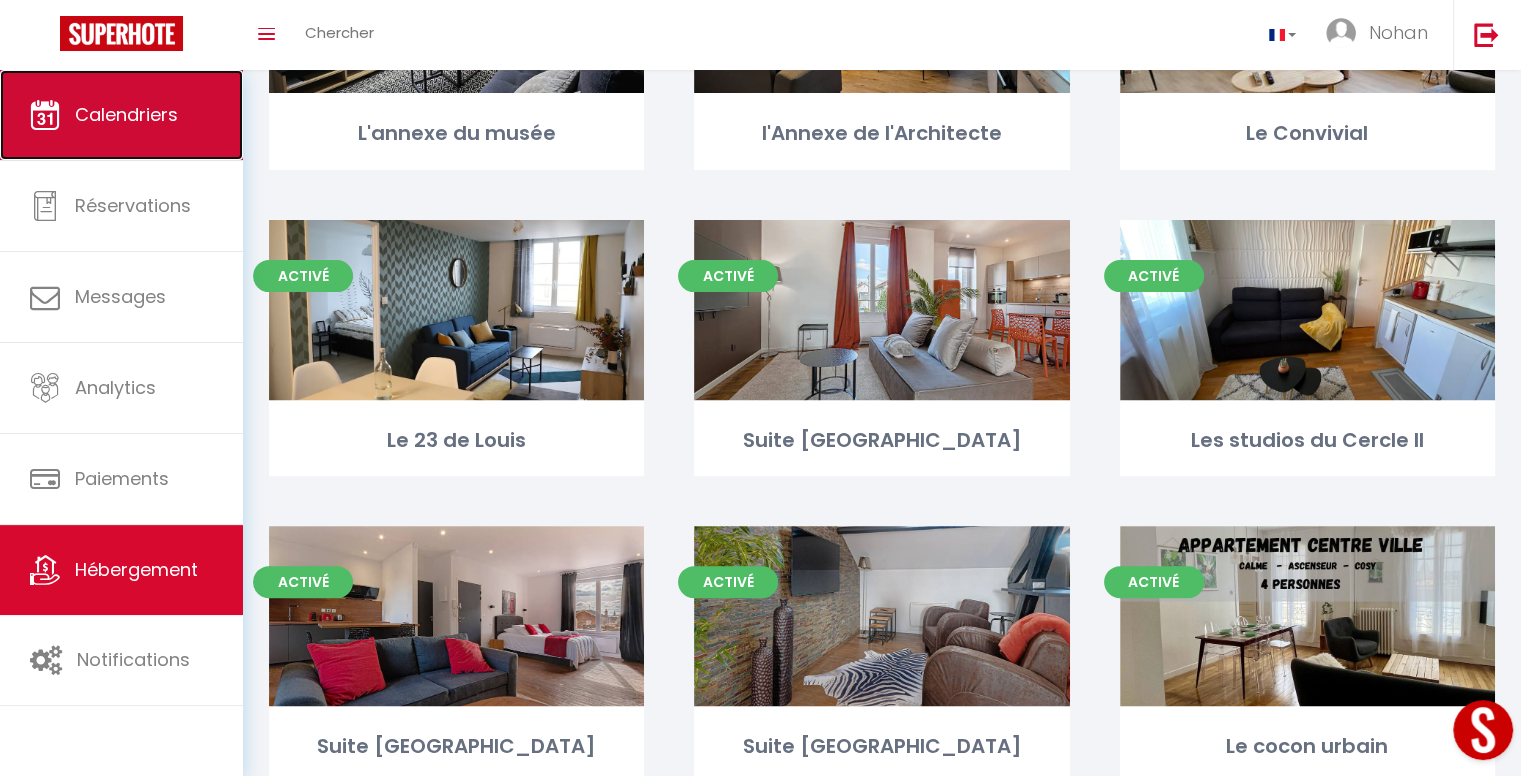 click on "Calendriers" at bounding box center [121, 115] 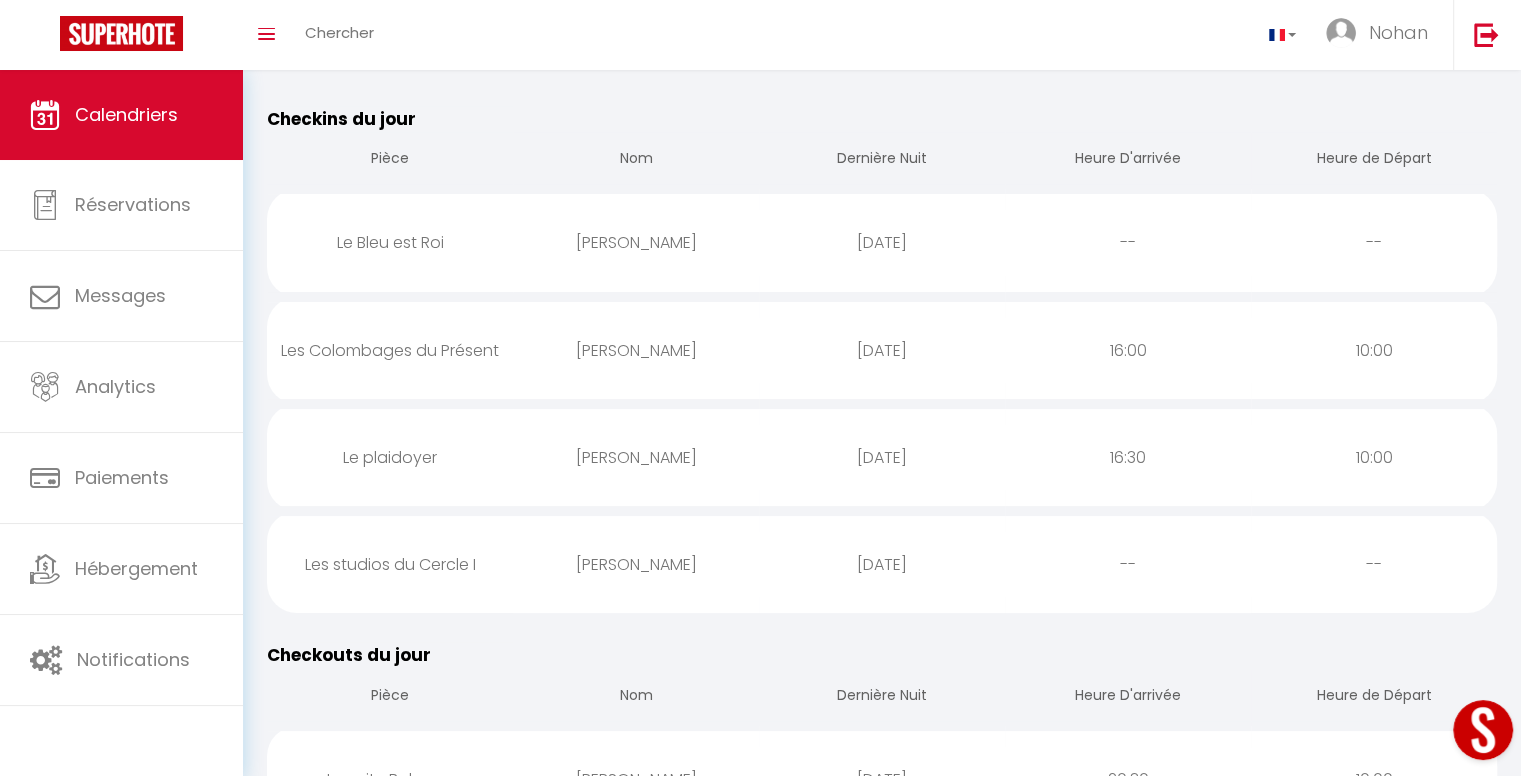 scroll, scrollTop: 0, scrollLeft: 0, axis: both 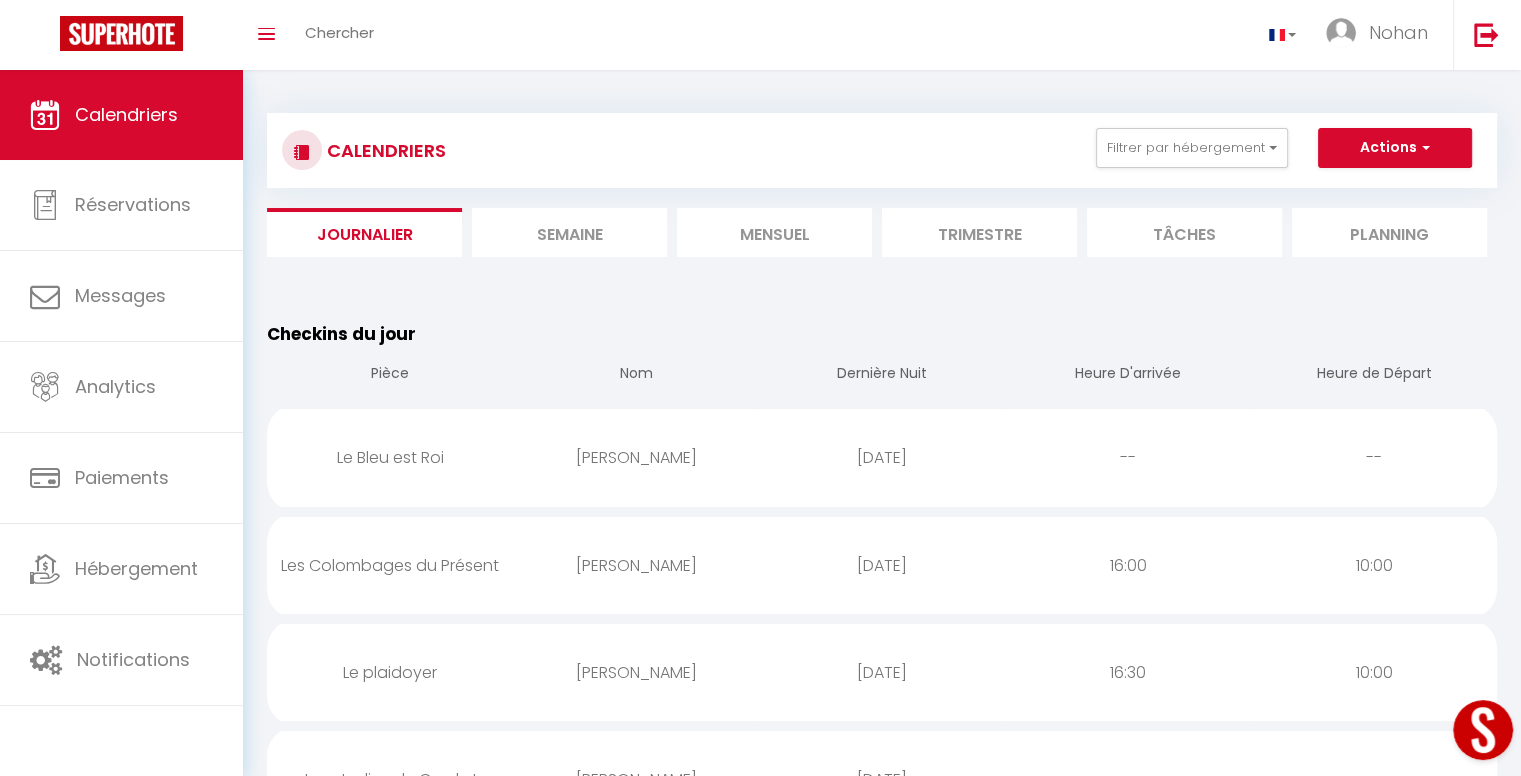 click on "Mensuel" at bounding box center (774, 232) 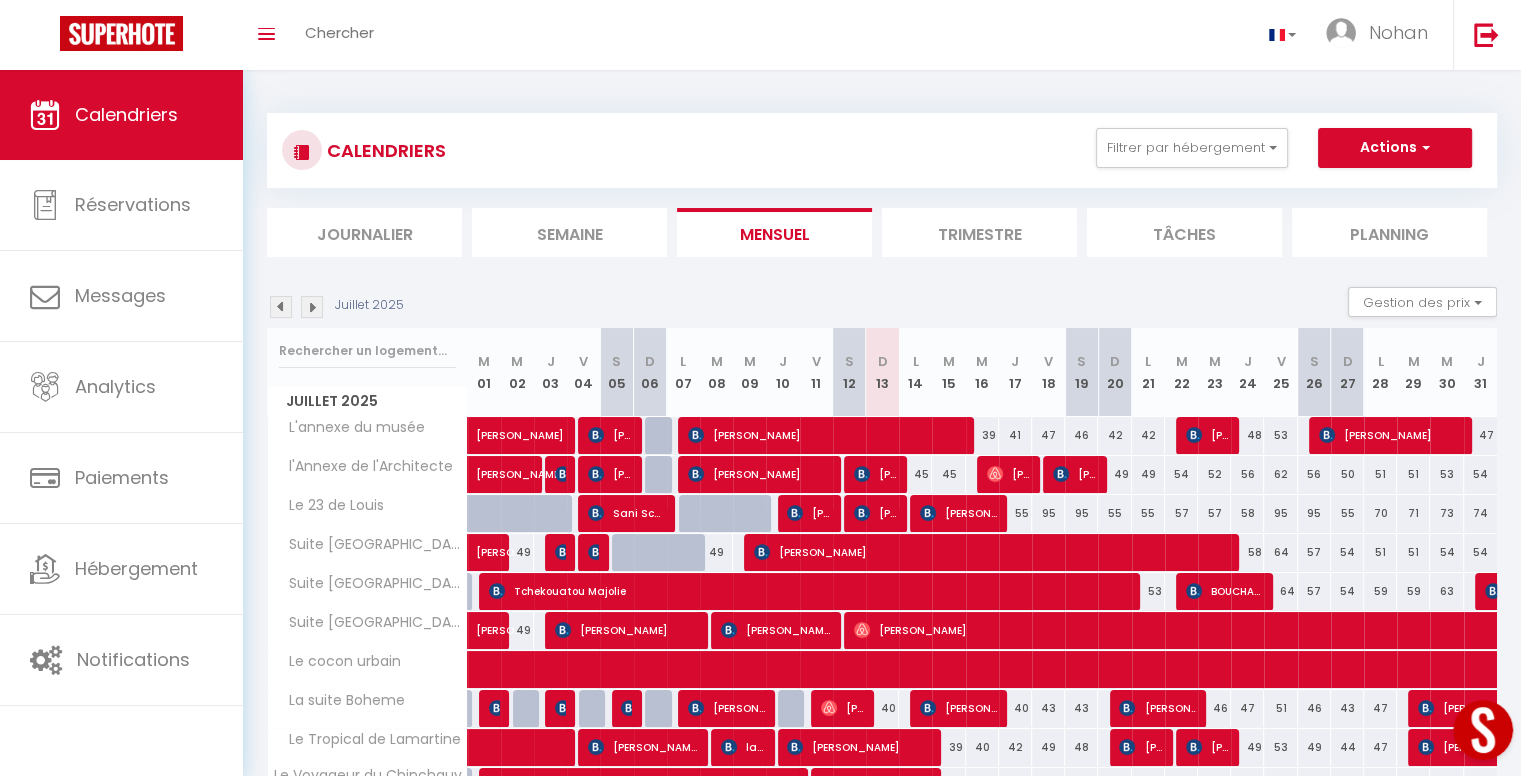 click at bounding box center [312, 307] 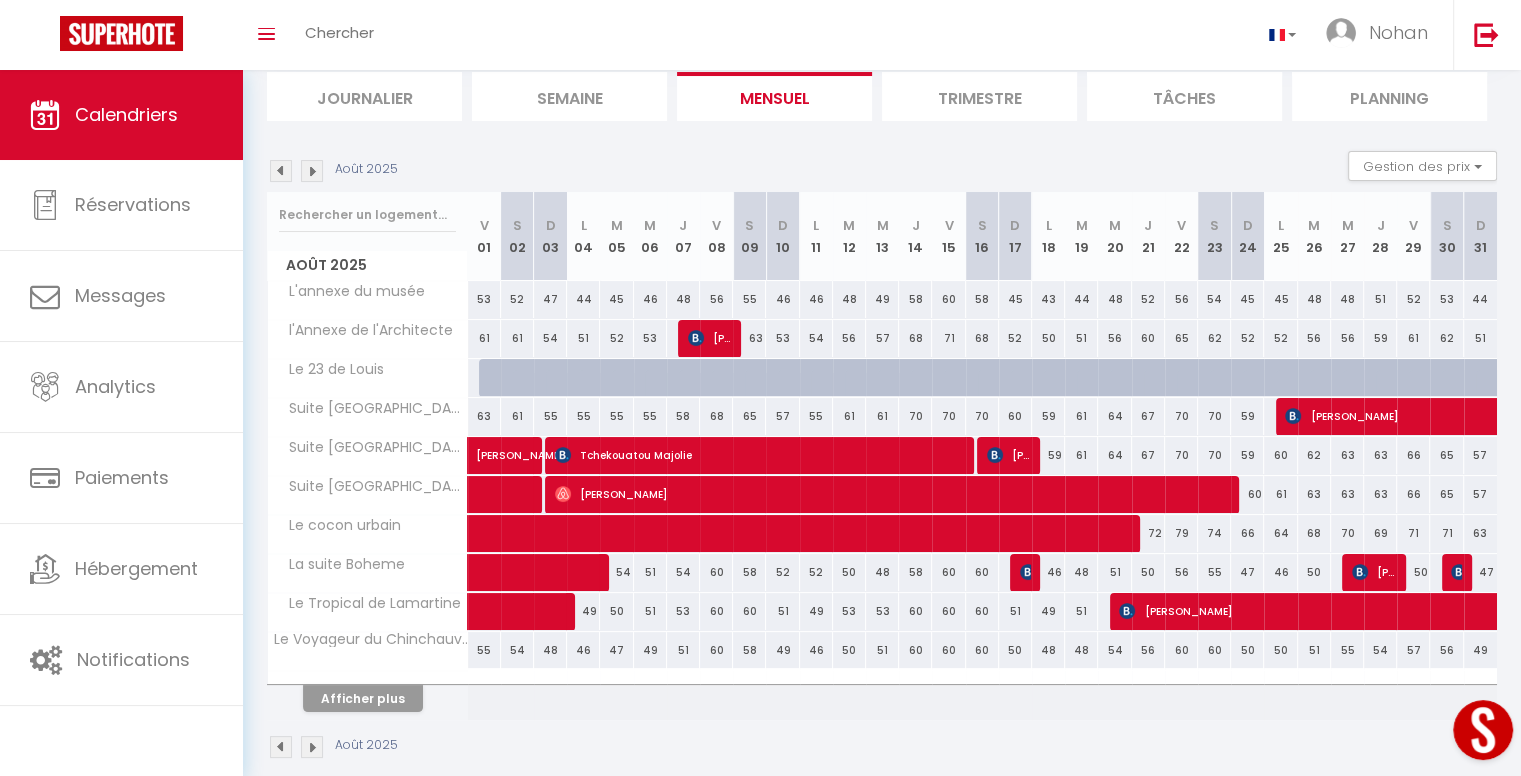 scroll, scrollTop: 159, scrollLeft: 0, axis: vertical 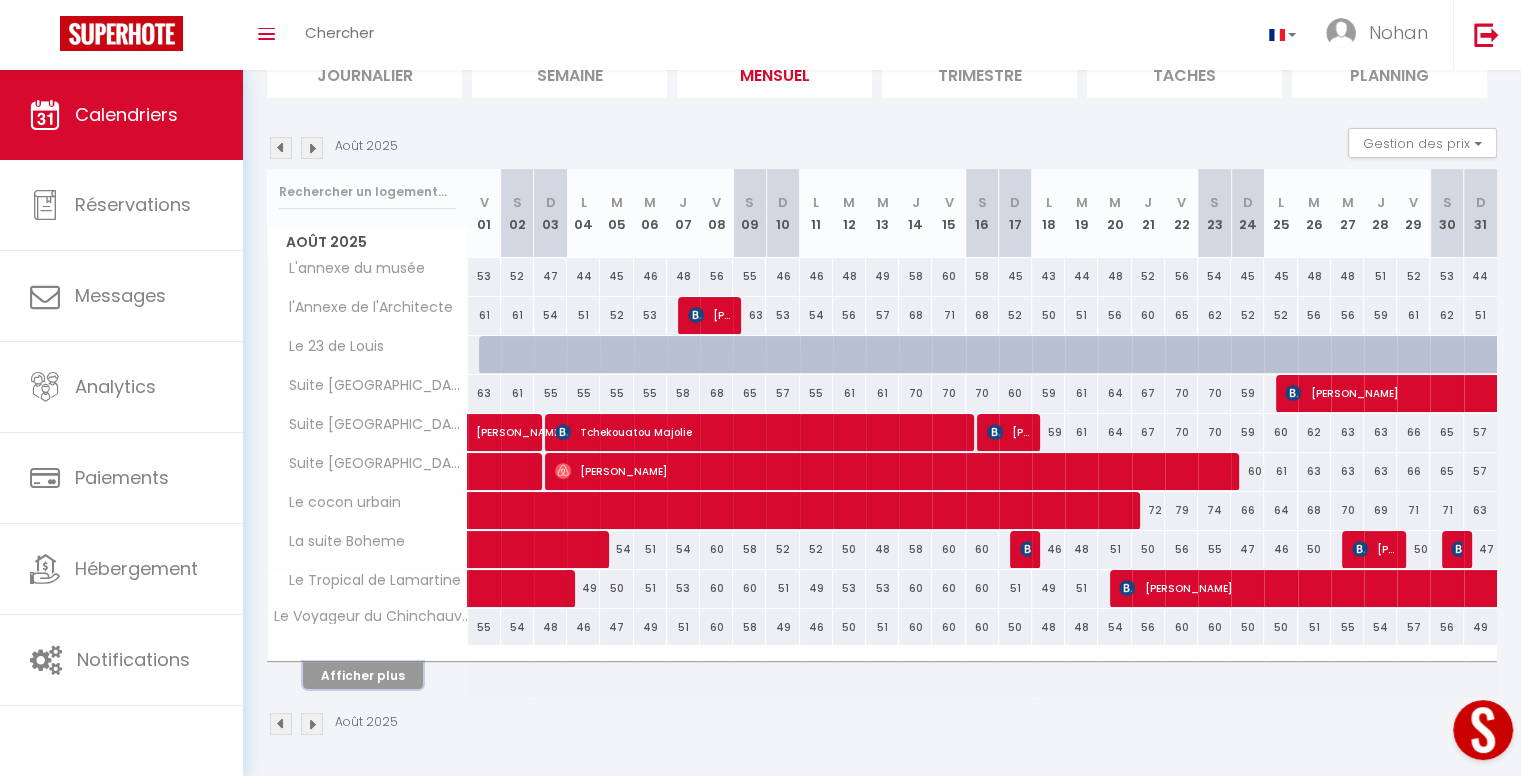 click on "Afficher plus" at bounding box center (363, 675) 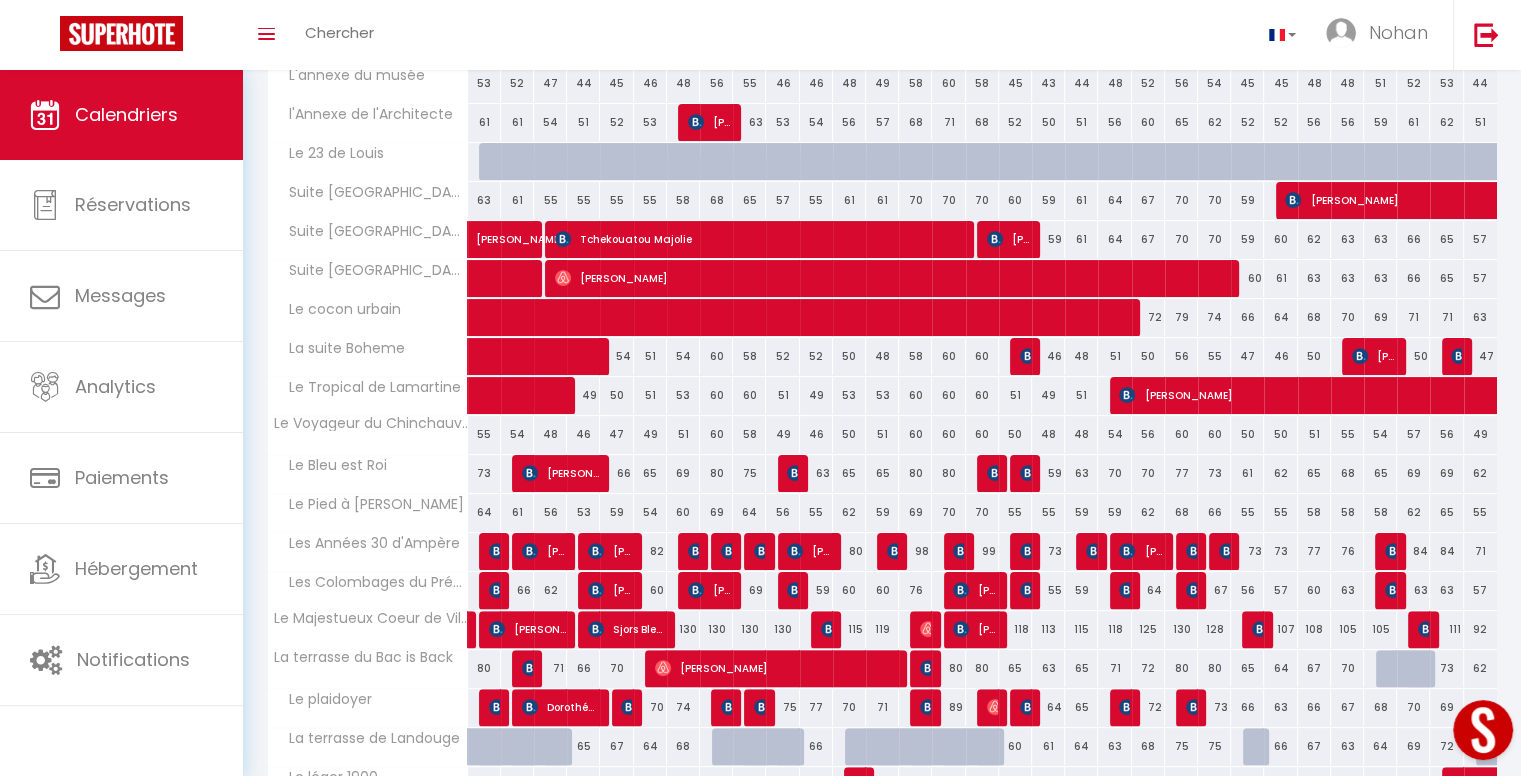 scroll, scrollTop: 419, scrollLeft: 0, axis: vertical 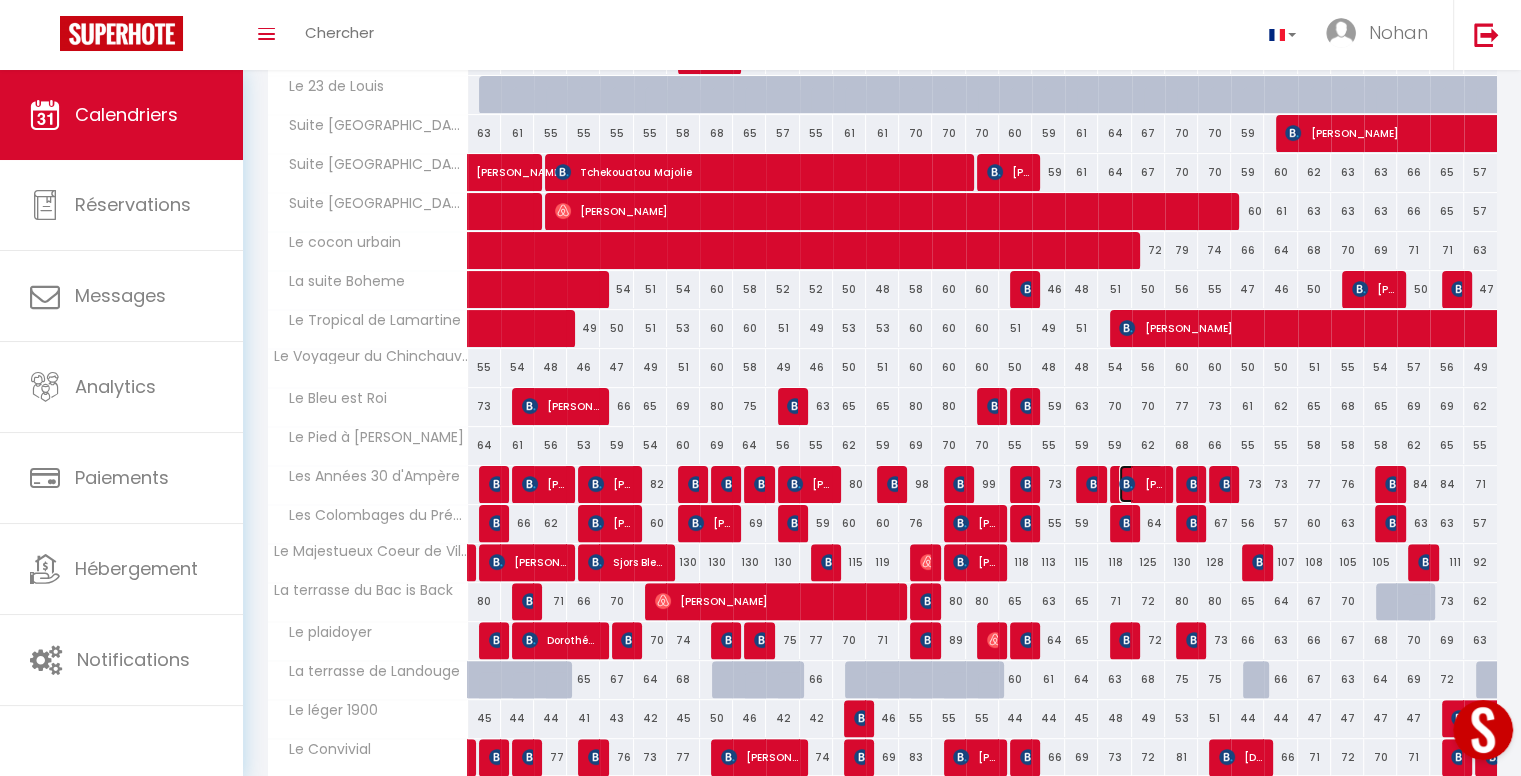click on "[PERSON_NAME]" at bounding box center [1141, 484] 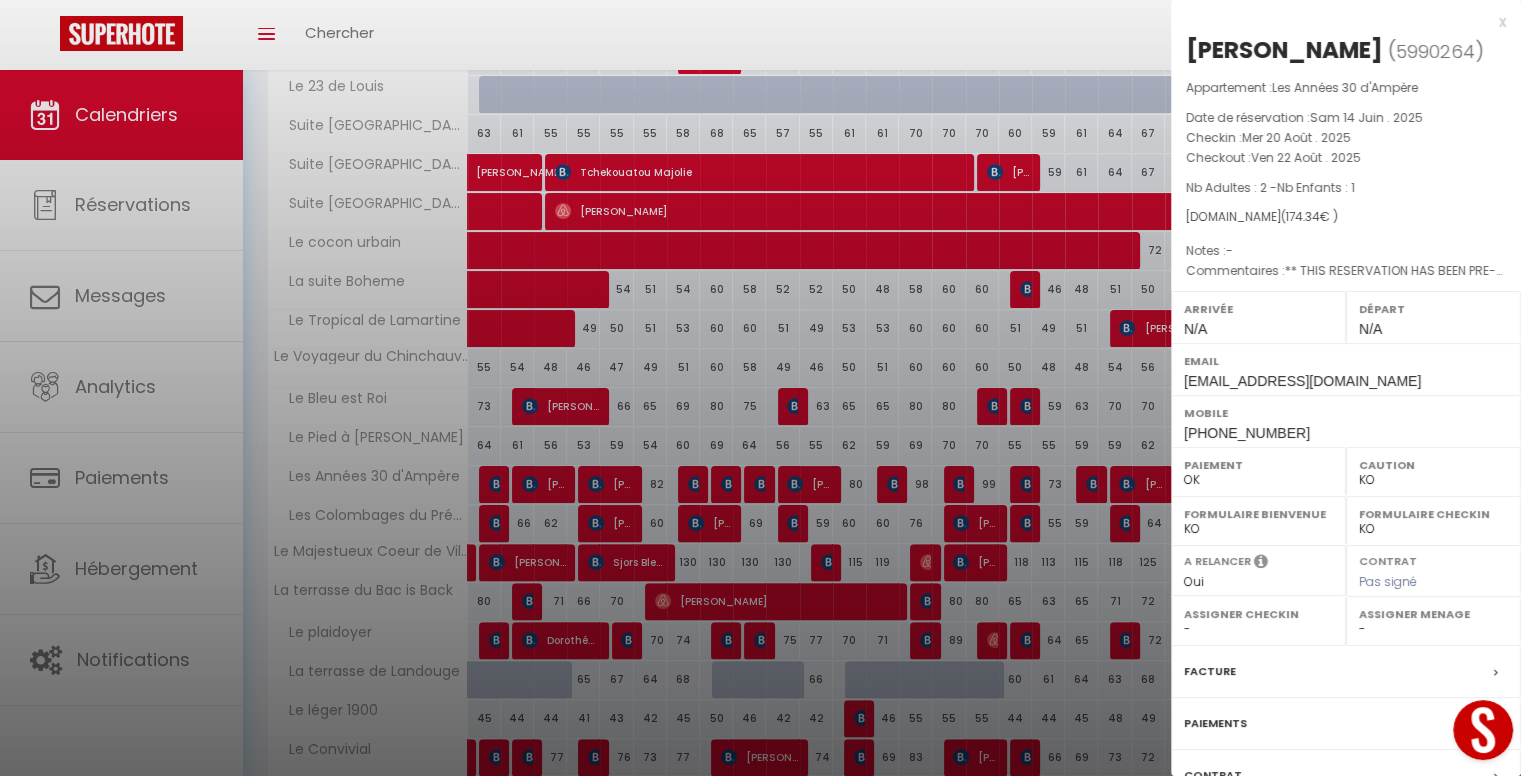 click on "x" at bounding box center (1338, 22) 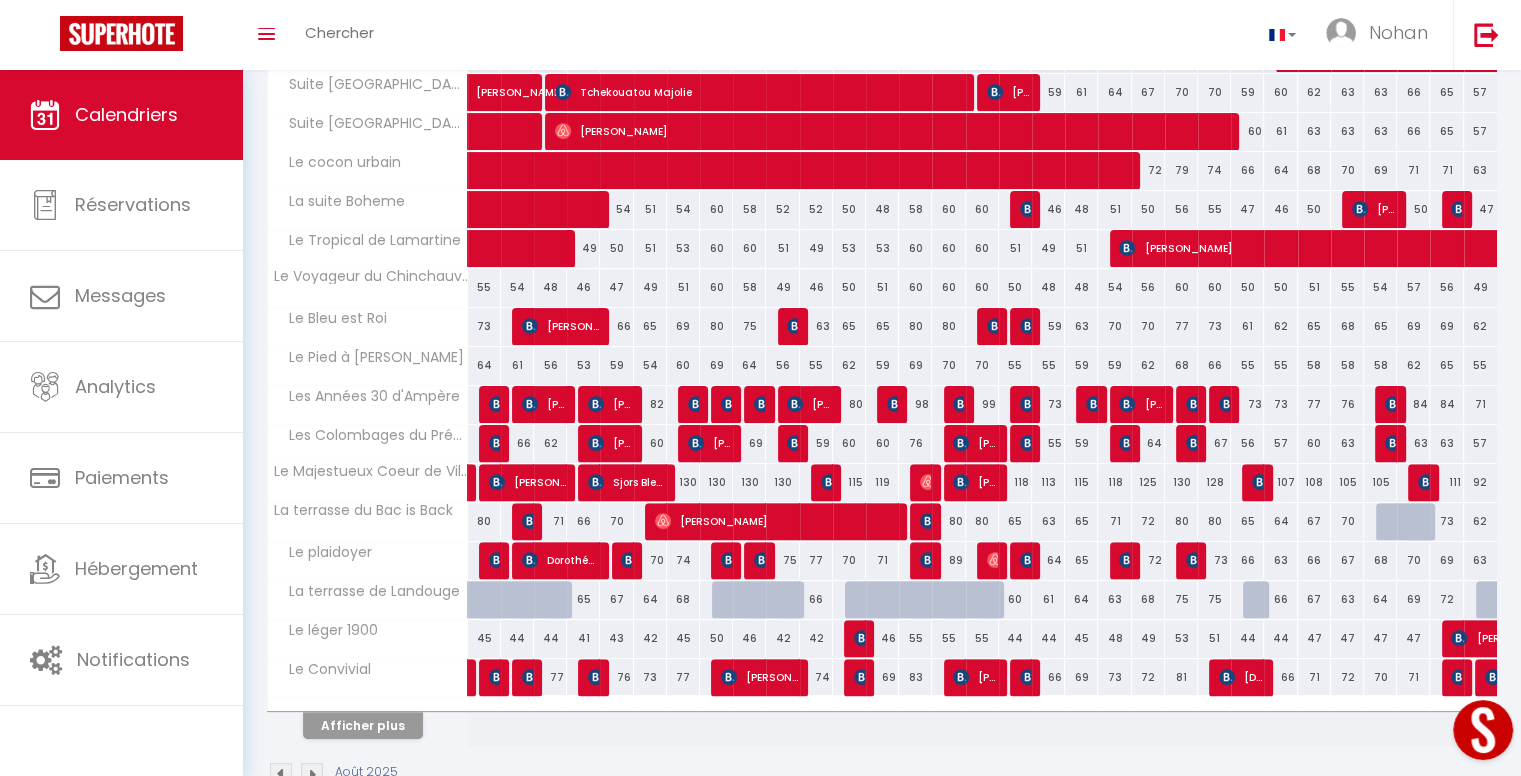 scroll, scrollTop: 547, scrollLeft: 0, axis: vertical 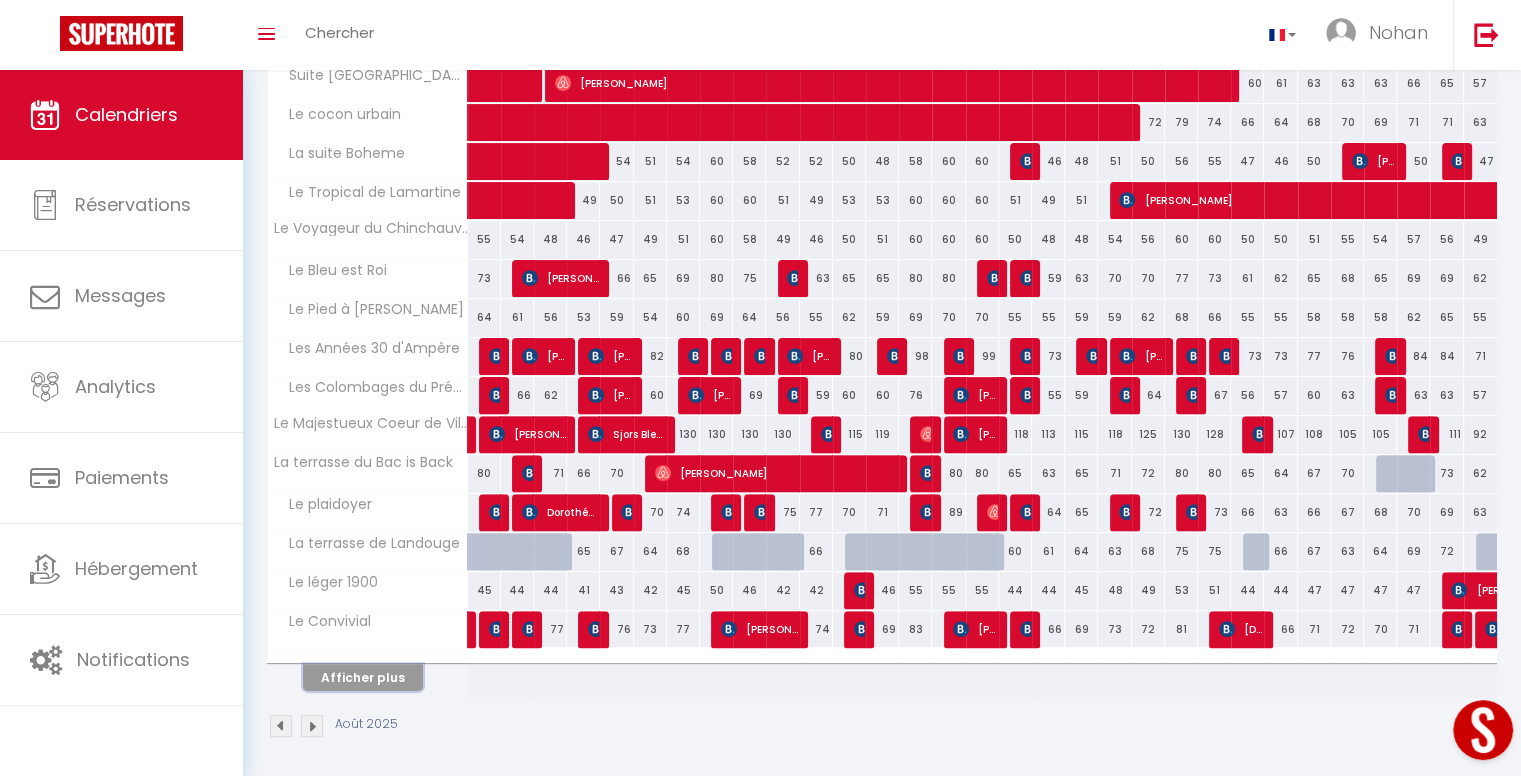 click on "Afficher plus" at bounding box center (363, 677) 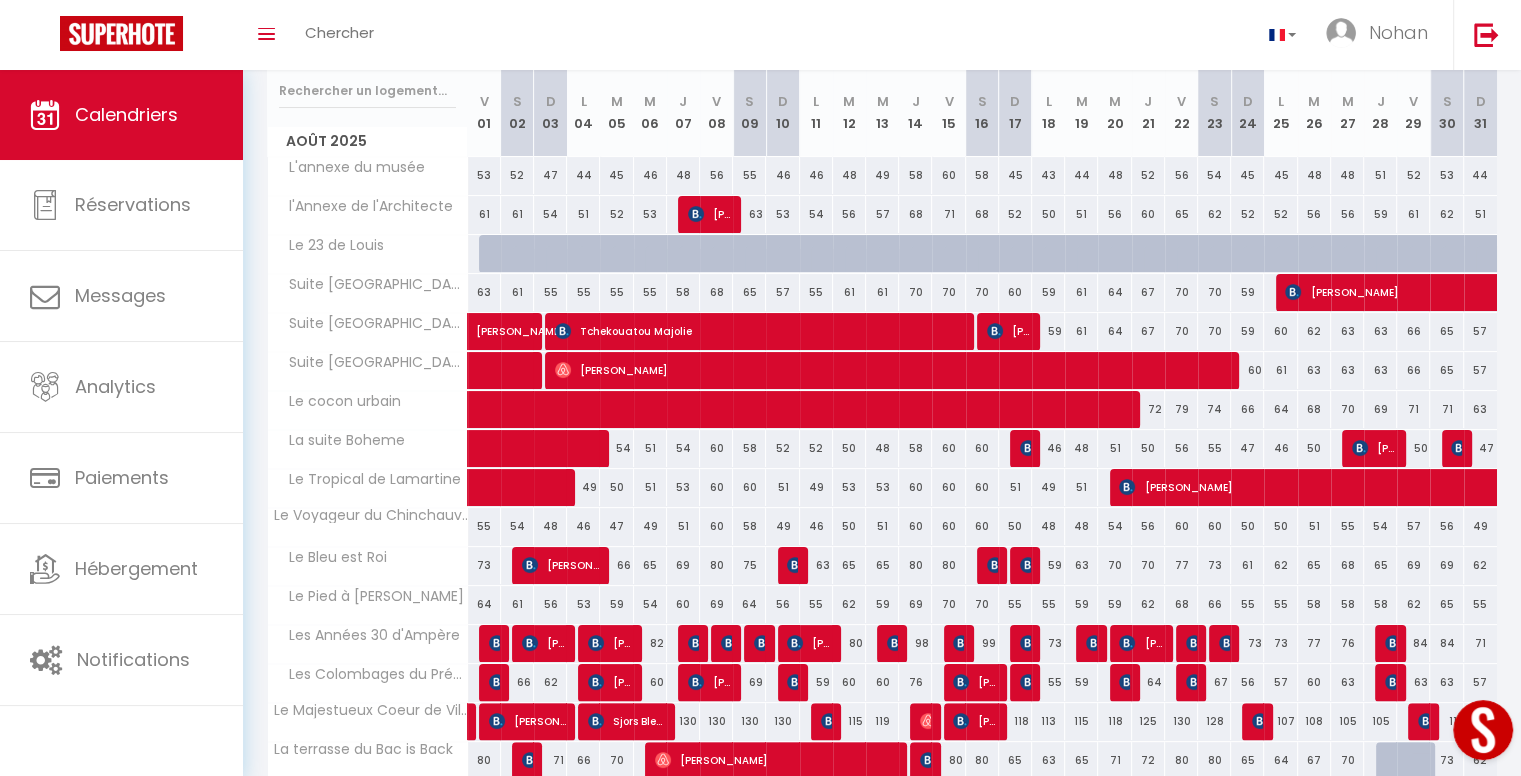 scroll, scrollTop: 266, scrollLeft: 0, axis: vertical 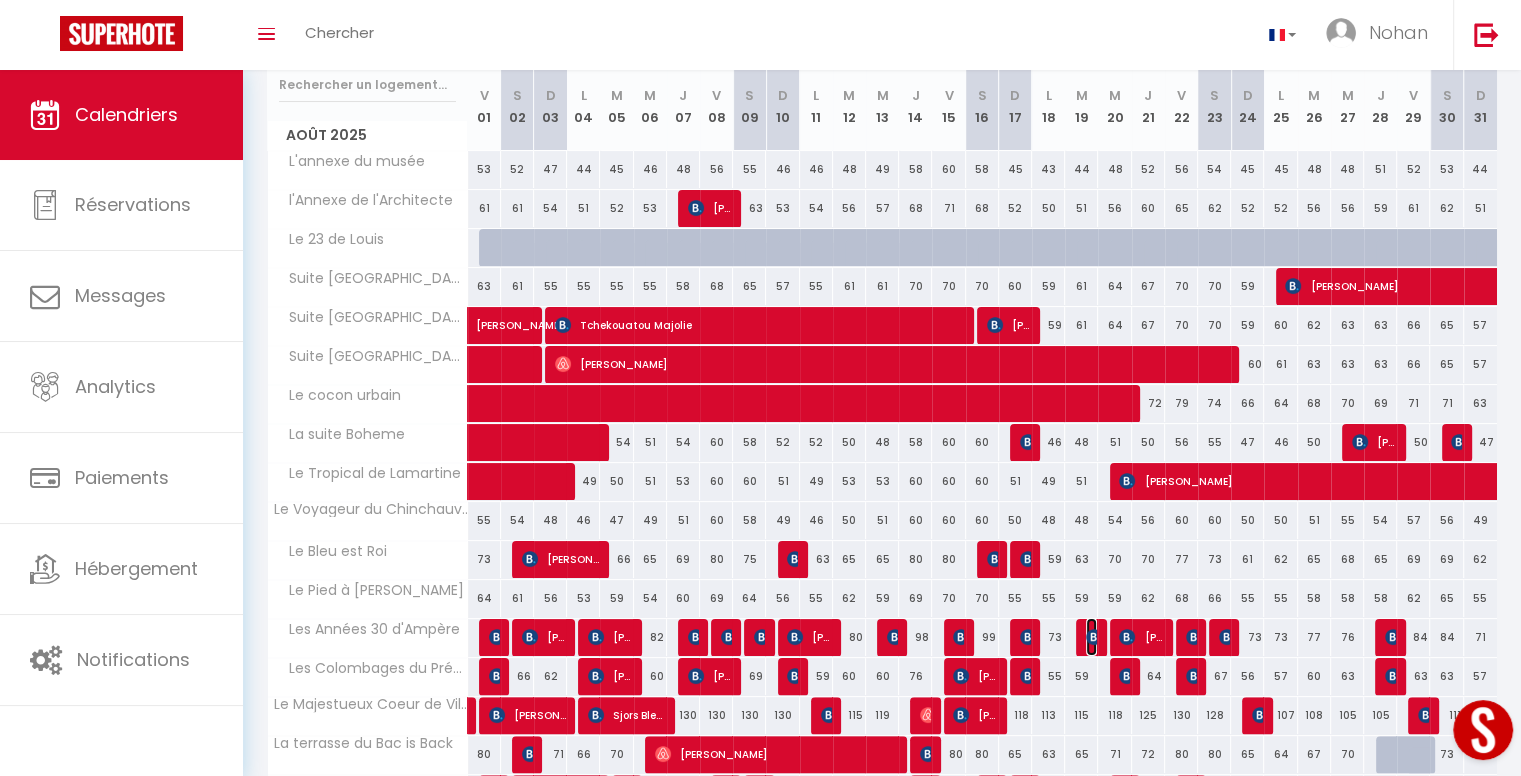 click at bounding box center [1094, 637] 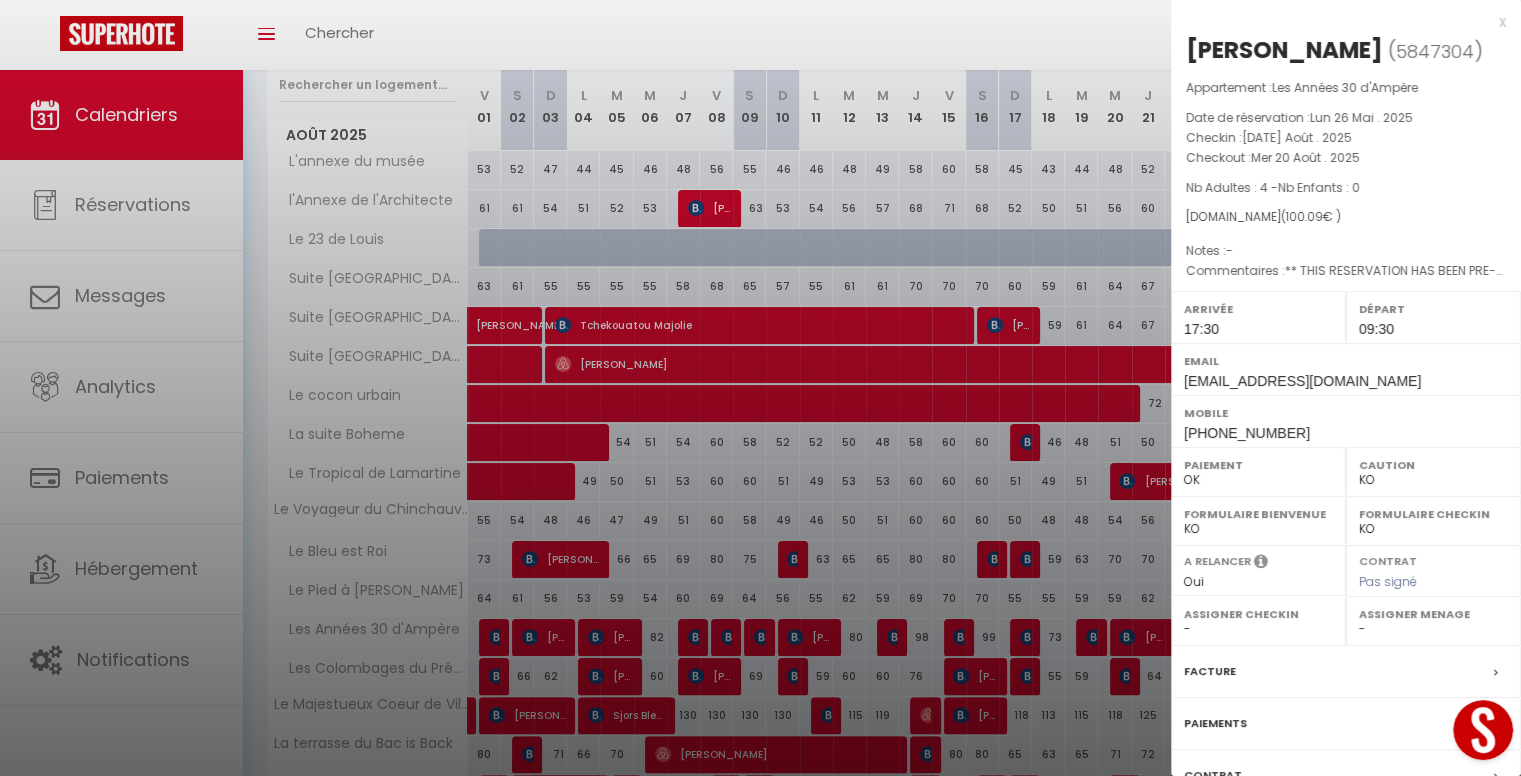 click at bounding box center (760, 388) 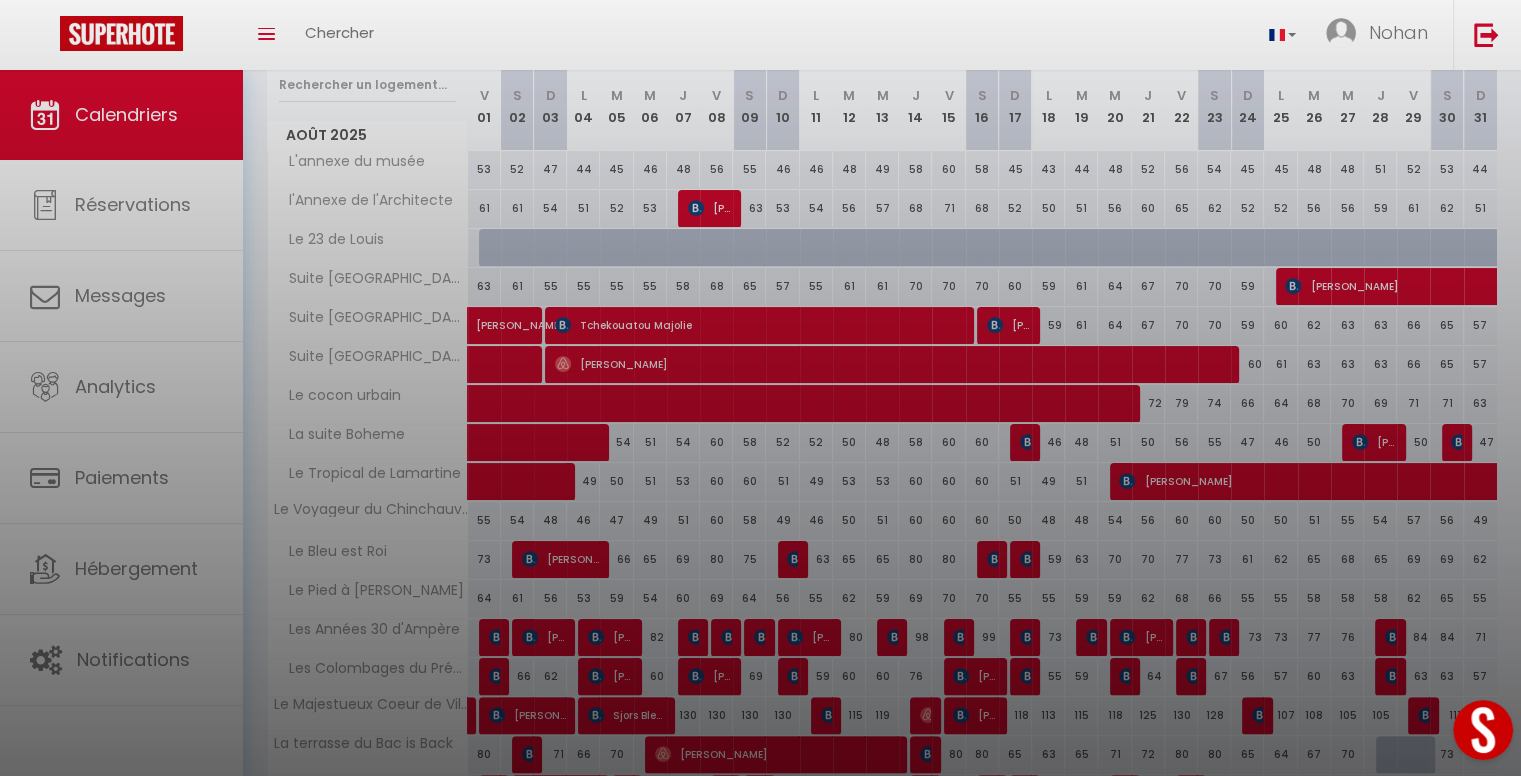 click at bounding box center (760, 388) 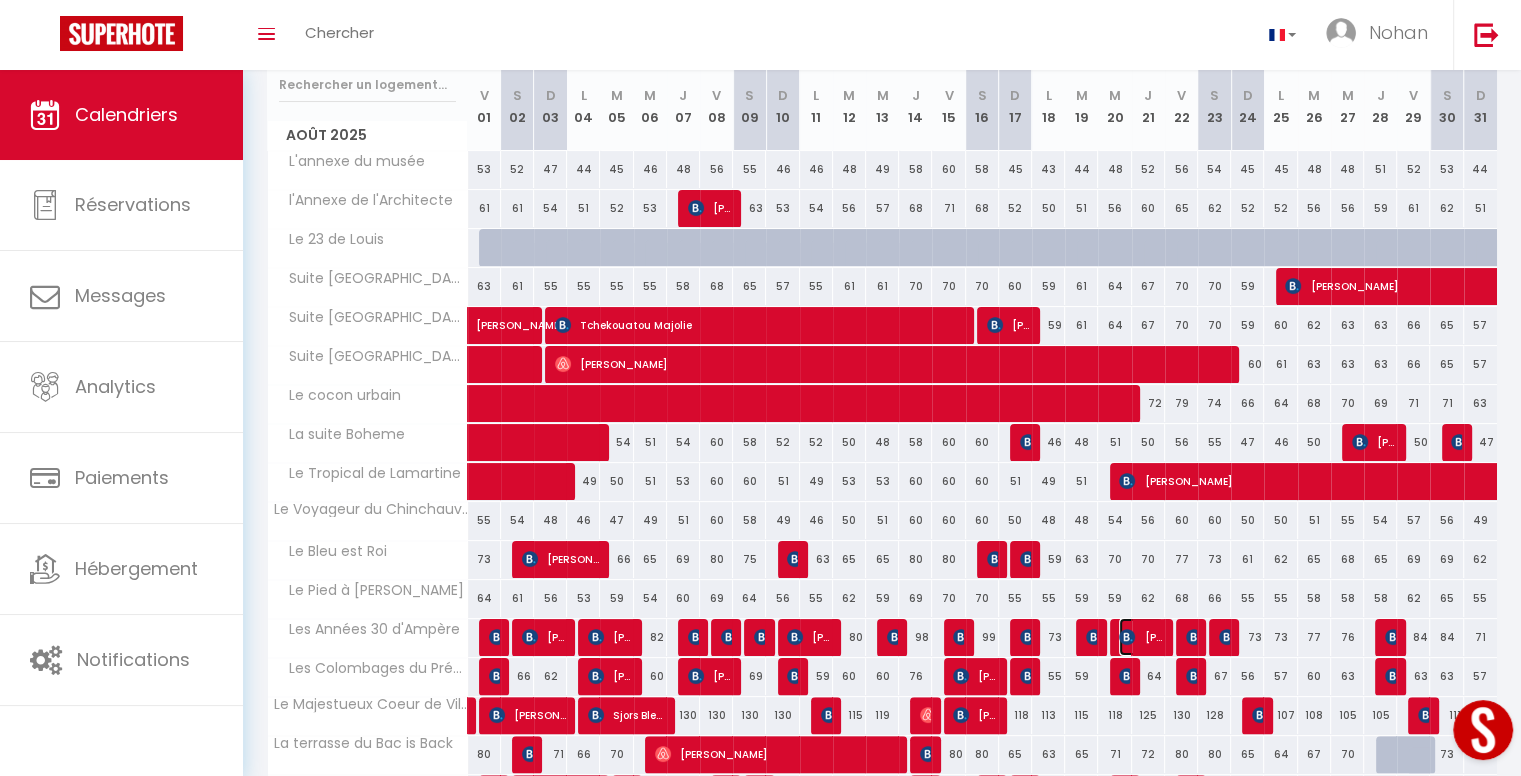 click on "[PERSON_NAME]" at bounding box center [1141, 637] 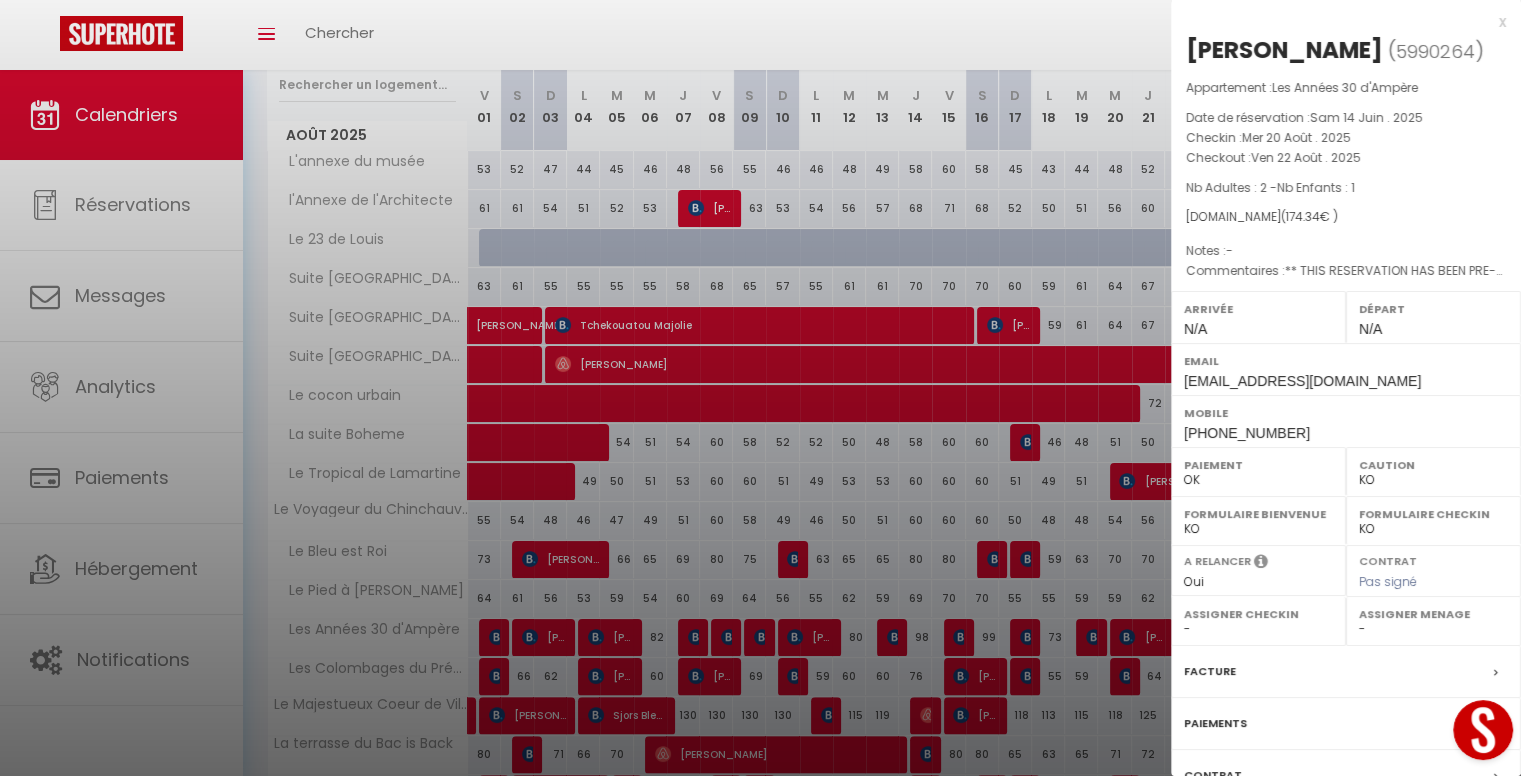 click at bounding box center [760, 388] 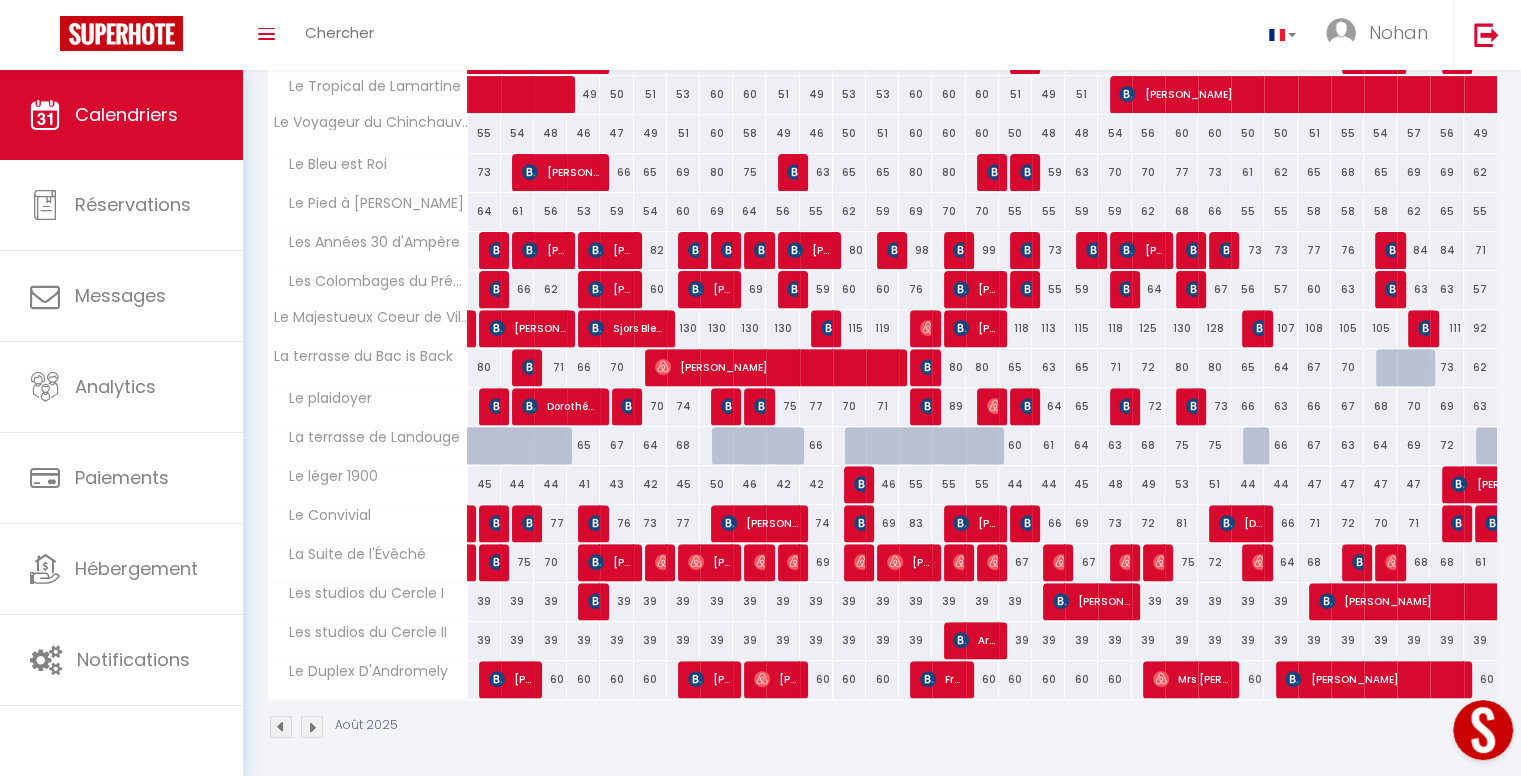 scroll, scrollTop: 0, scrollLeft: 0, axis: both 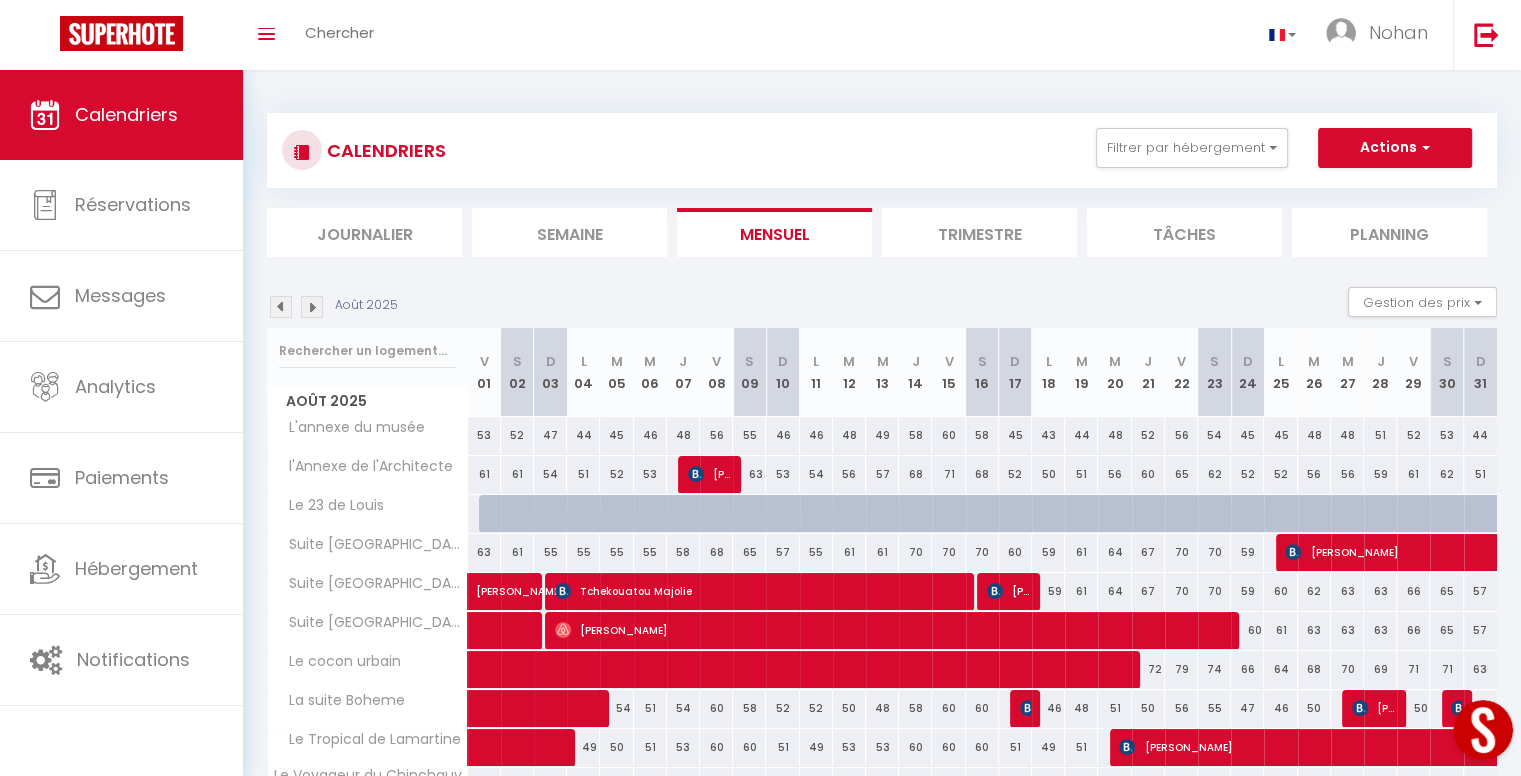 click on "Journalier" at bounding box center [364, 232] 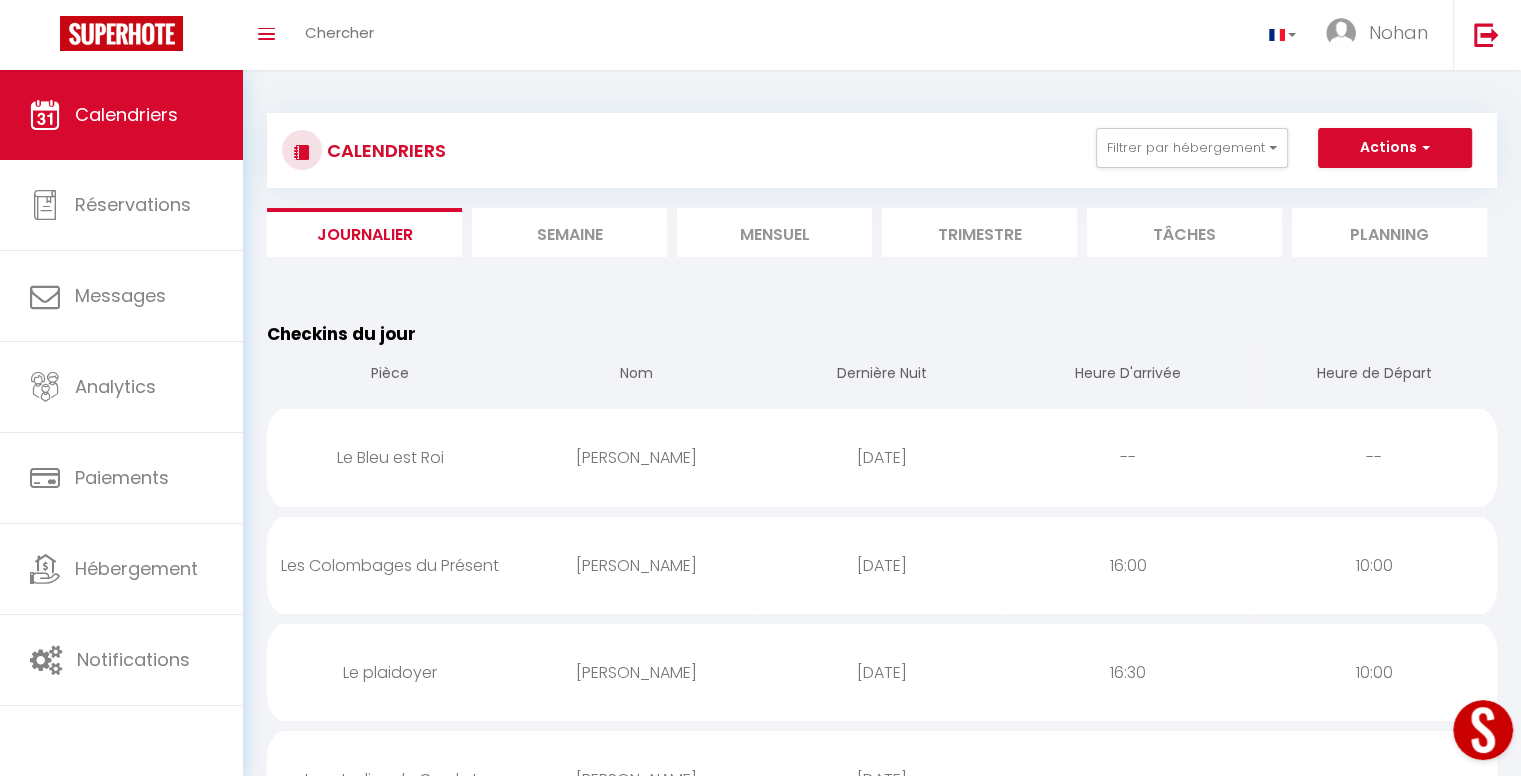 click on "Le Bleu est Roi" at bounding box center (390, 457) 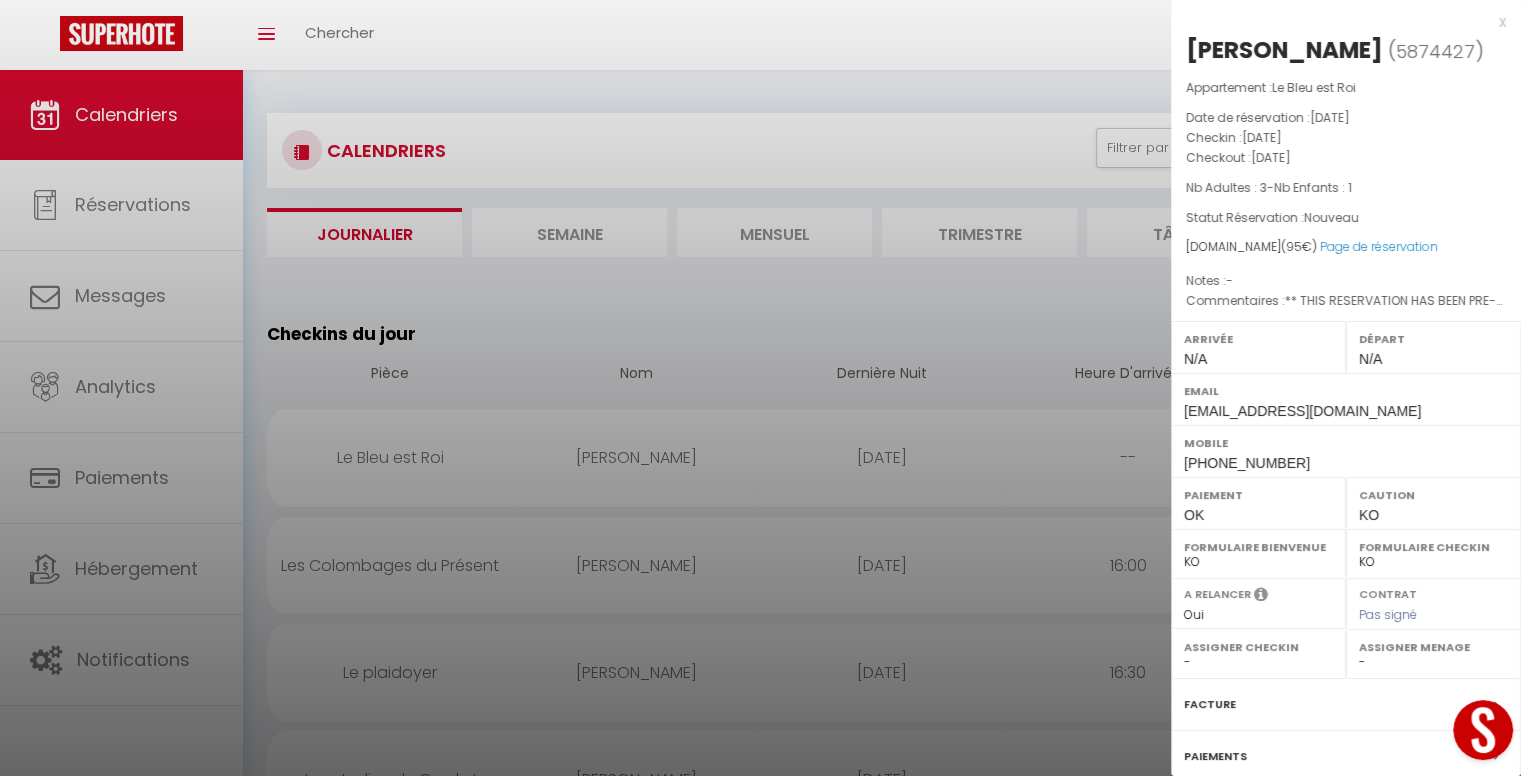 click at bounding box center [760, 388] 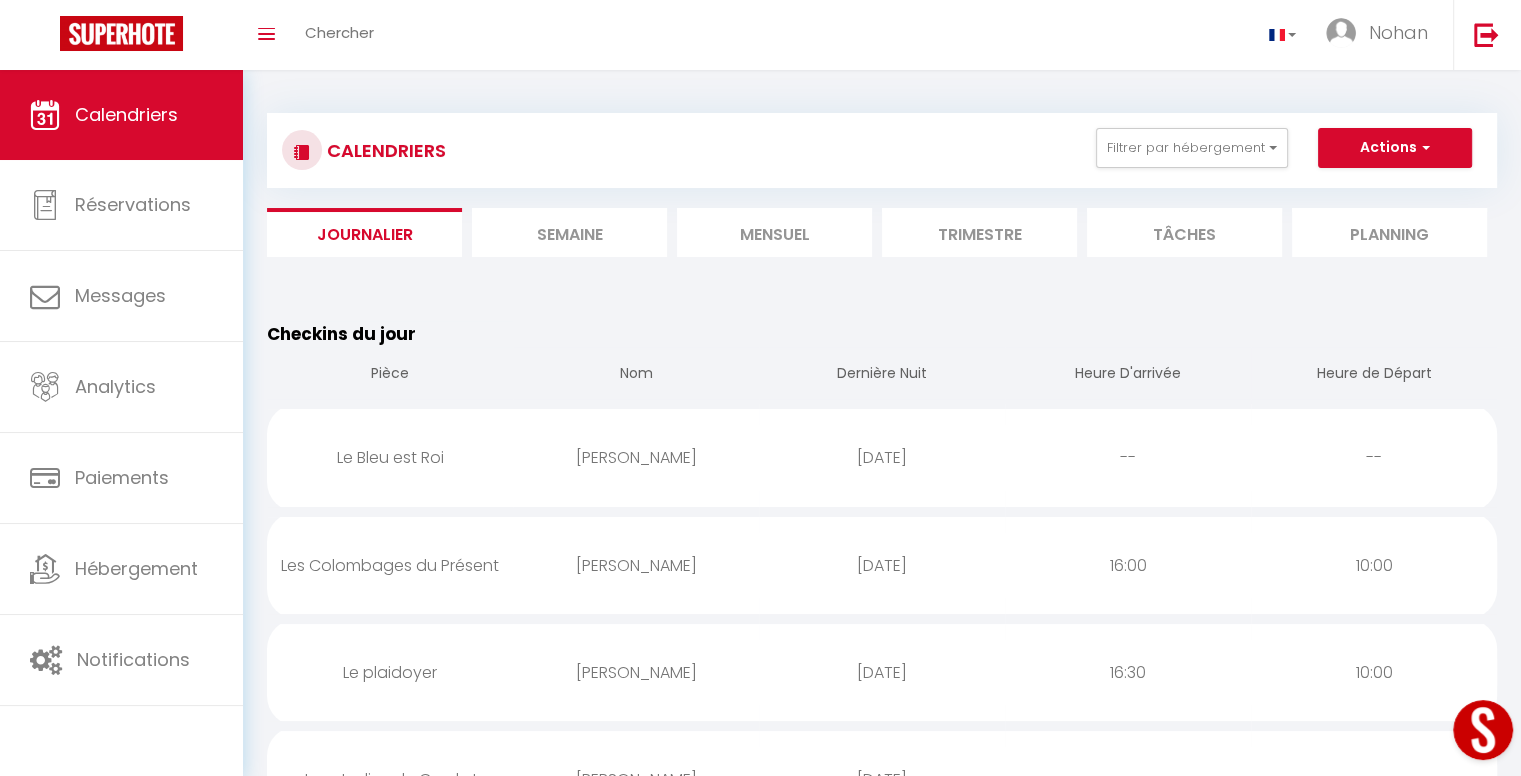 click on "Le Bleu est Roi" at bounding box center (390, 457) 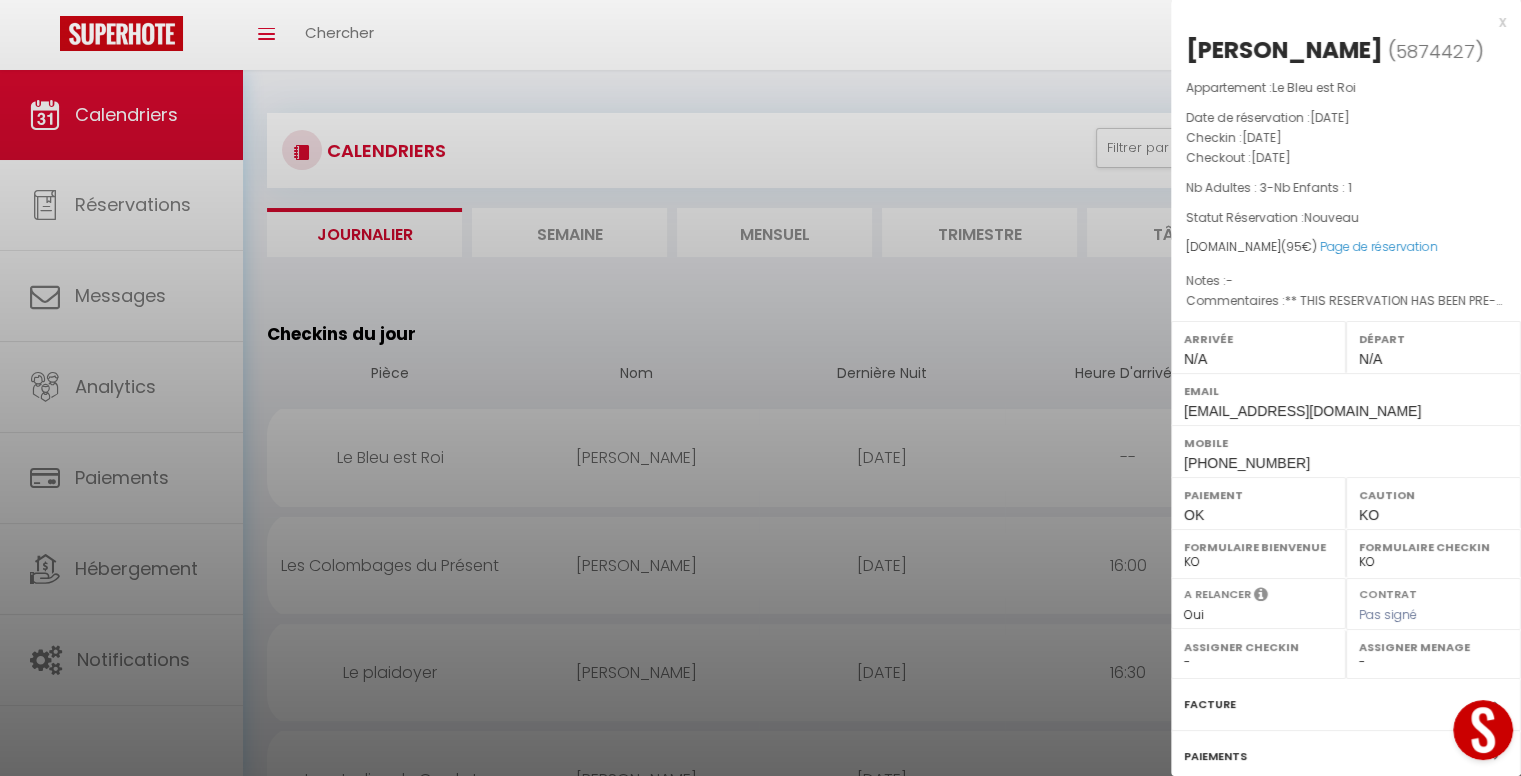 click at bounding box center [760, 388] 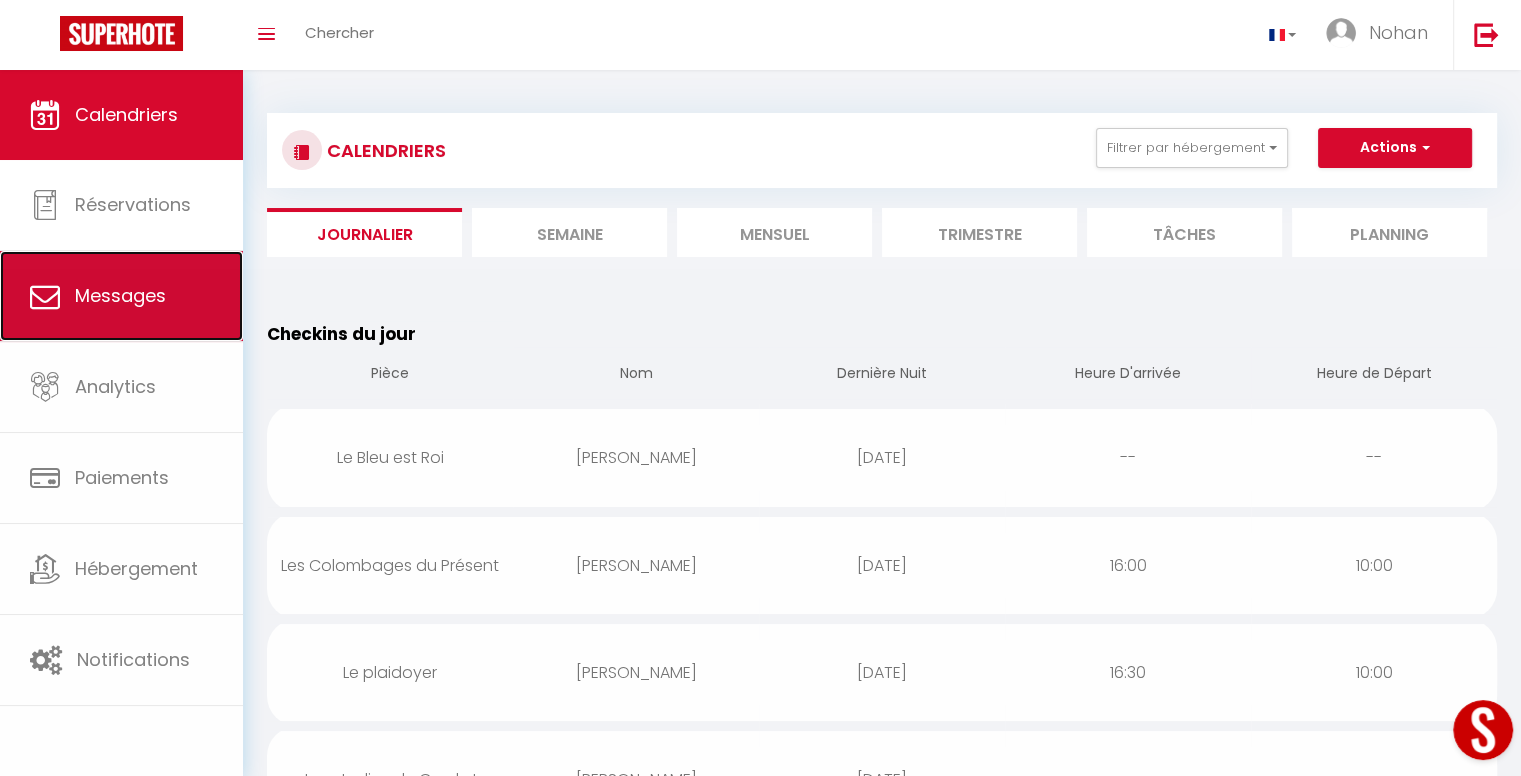 click on "Messages" at bounding box center (120, 295) 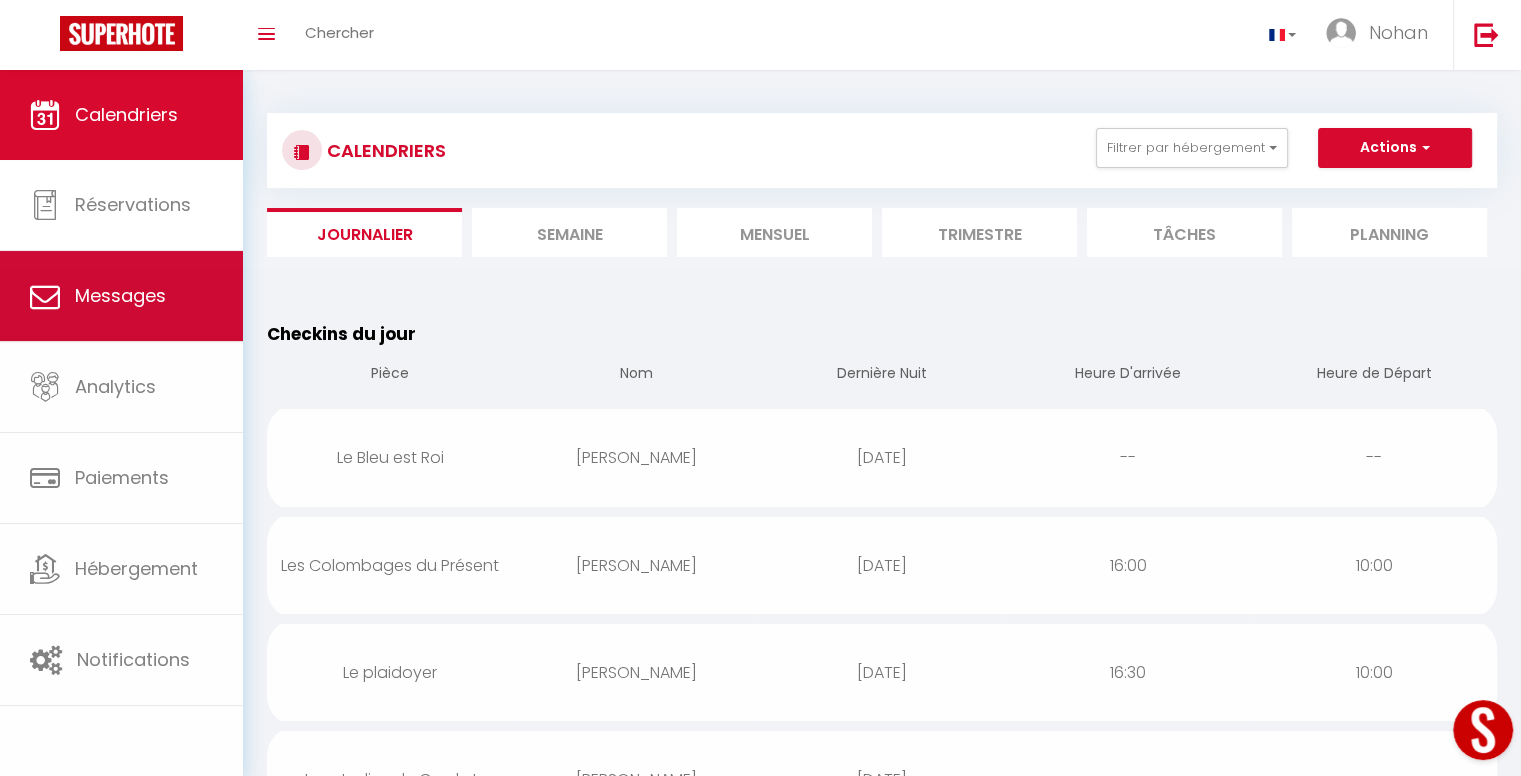 select on "message" 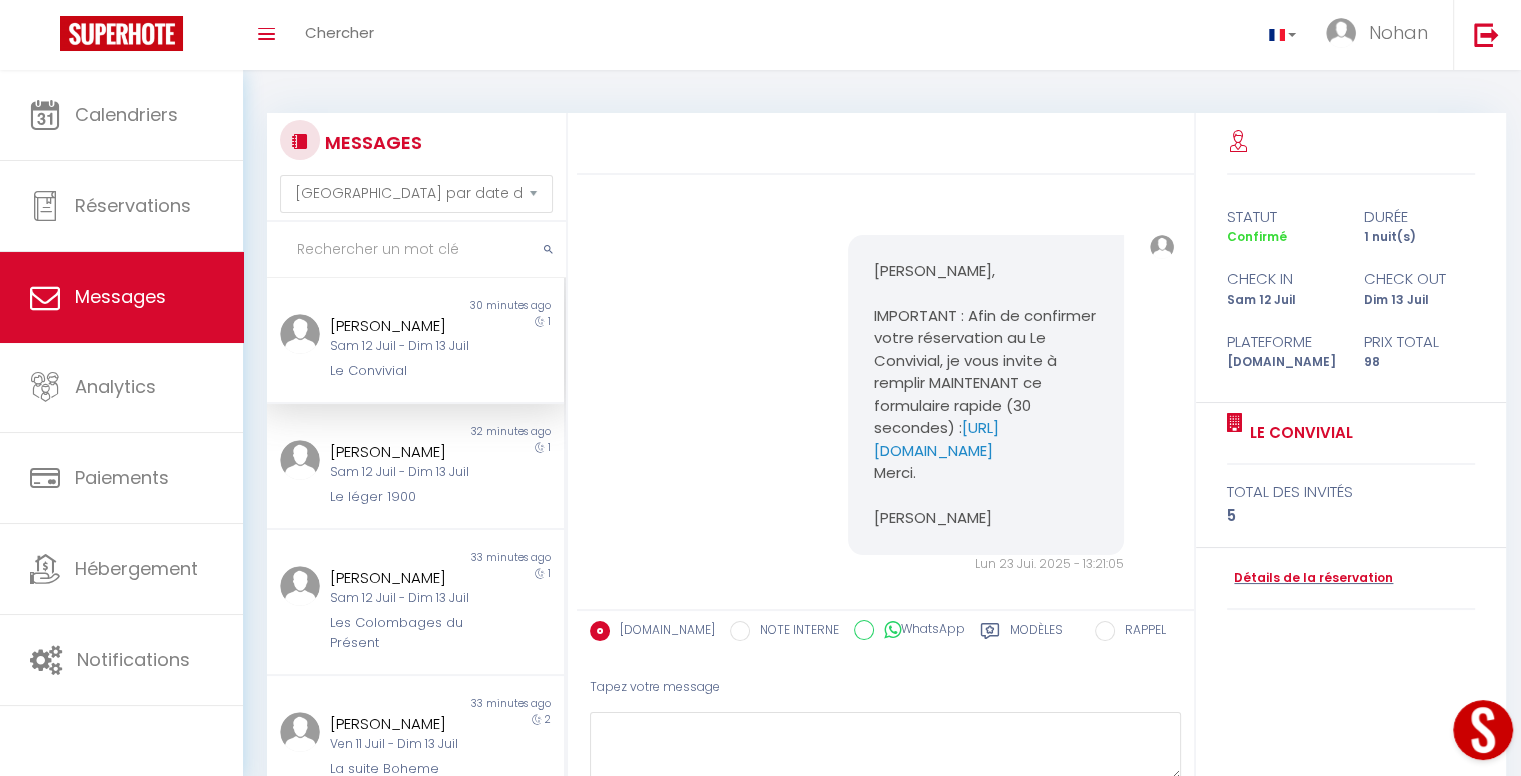 scroll, scrollTop: 2811, scrollLeft: 0, axis: vertical 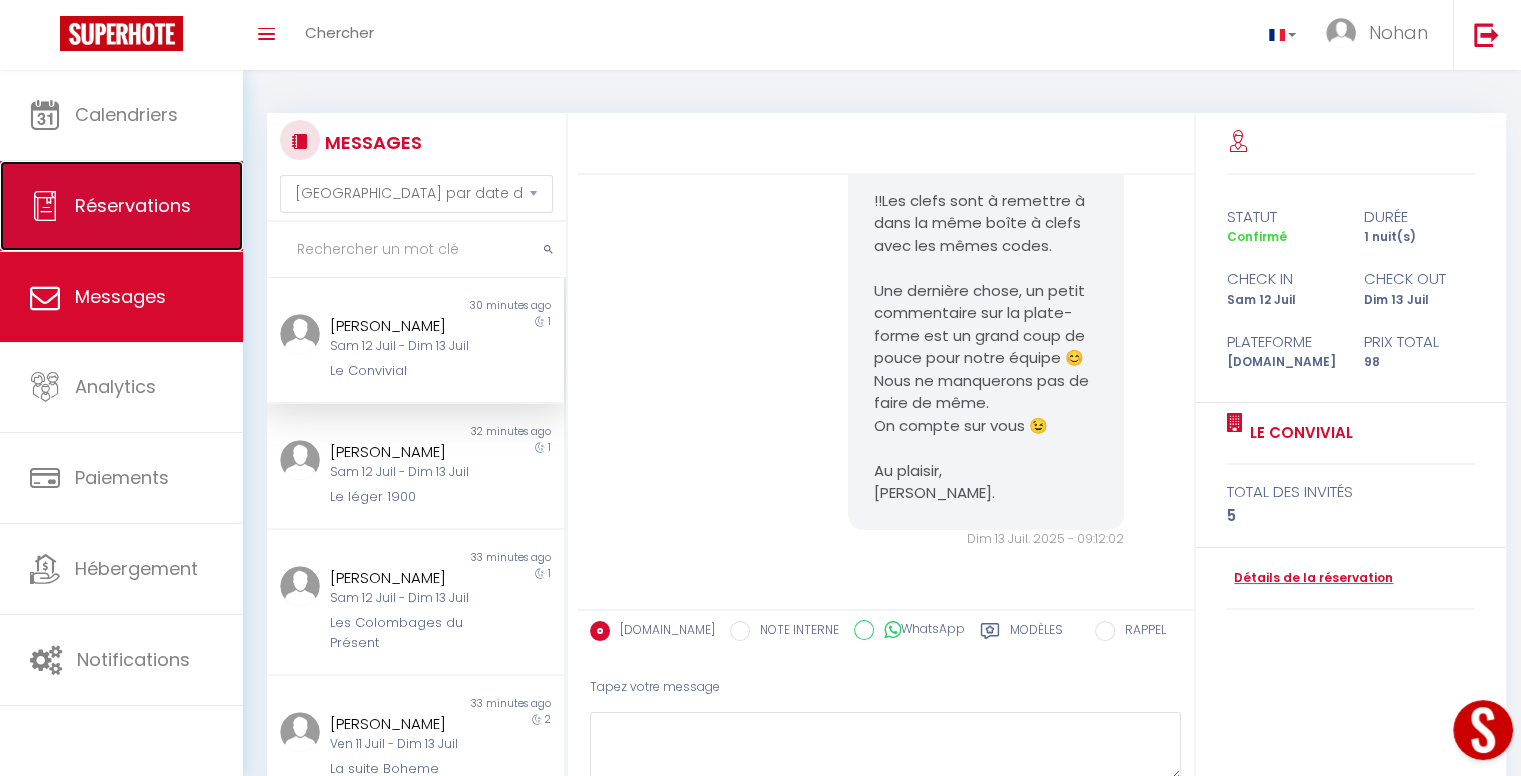 click on "Réservations" at bounding box center [121, 206] 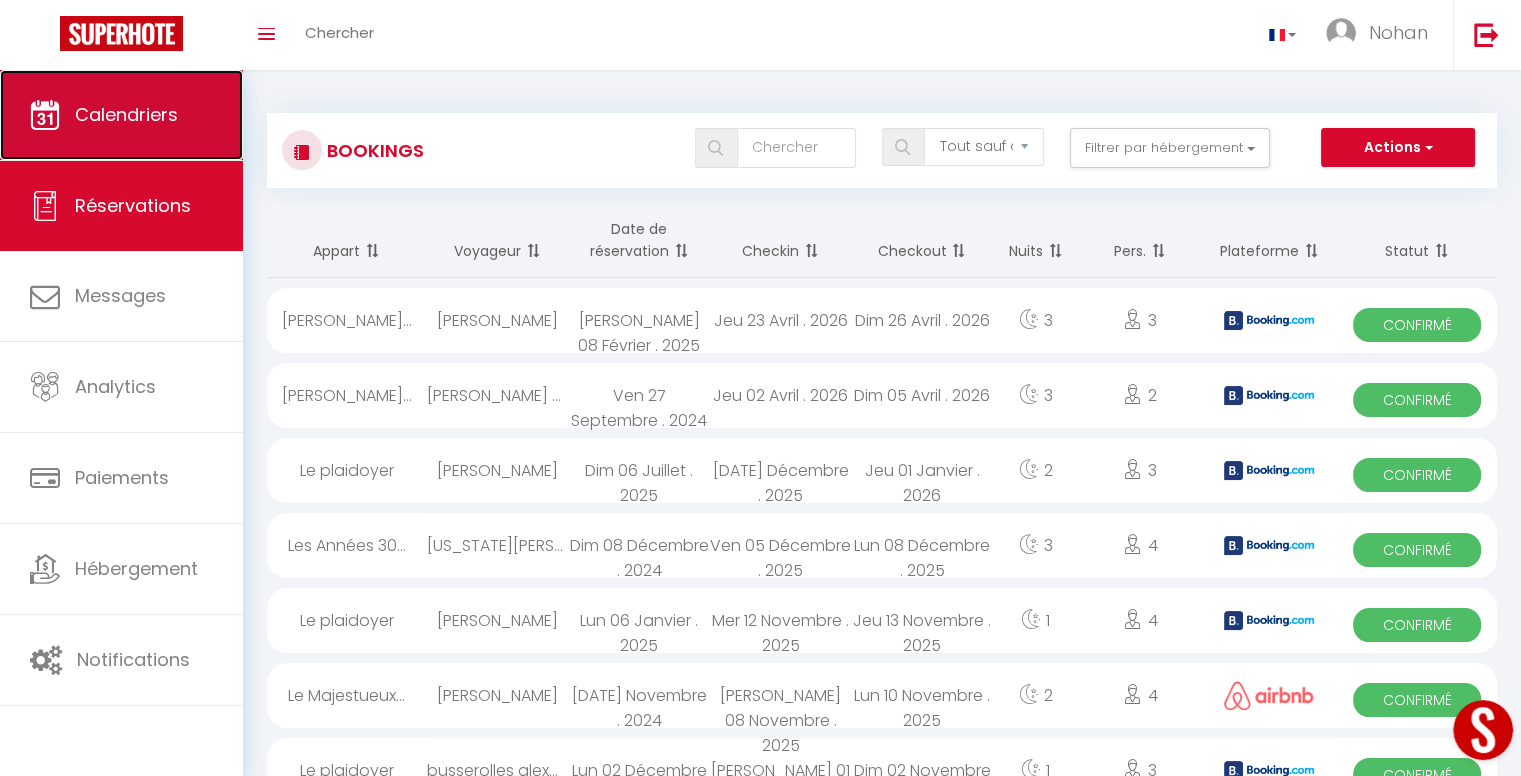 click on "Calendriers" at bounding box center [121, 115] 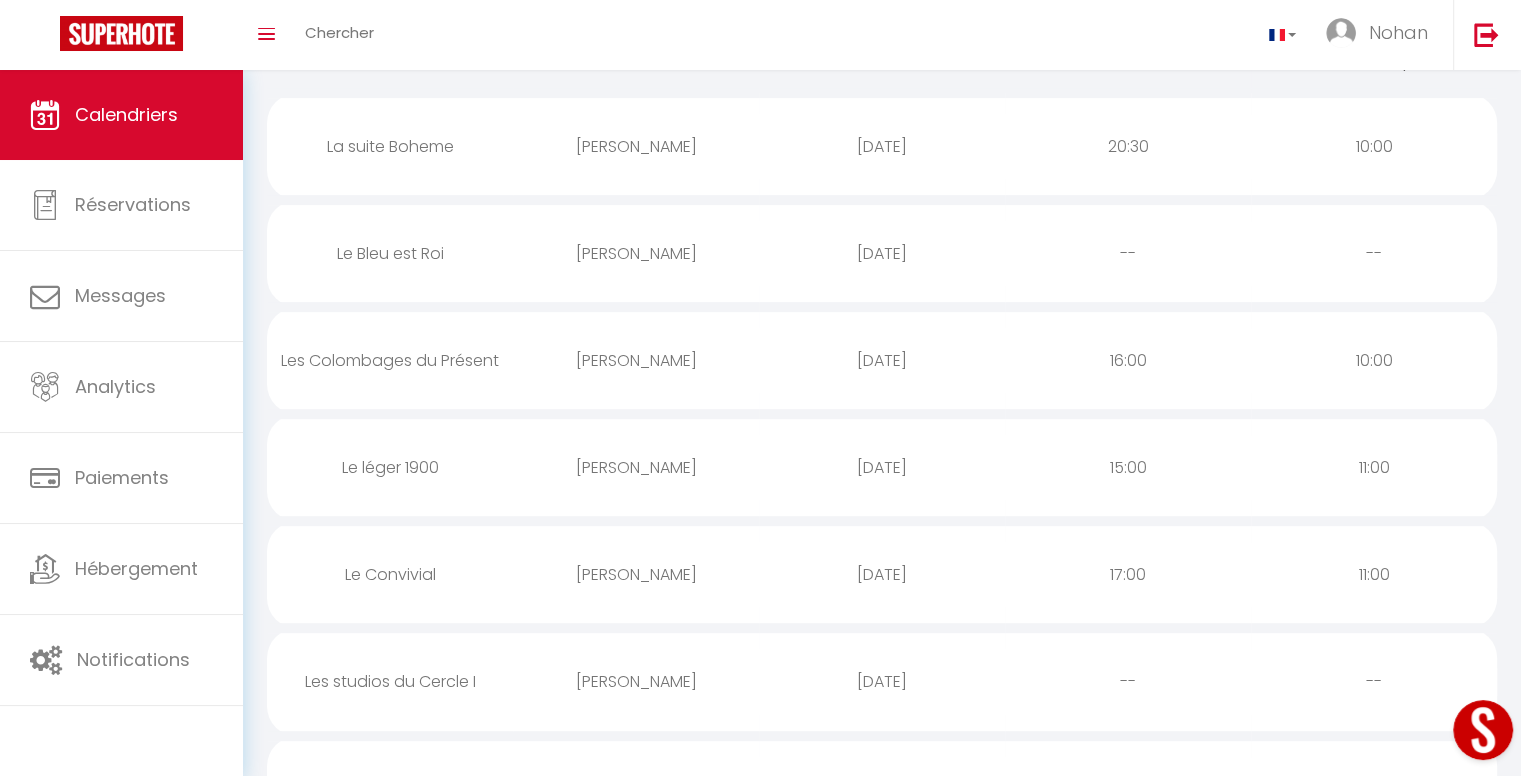 scroll, scrollTop: 866, scrollLeft: 0, axis: vertical 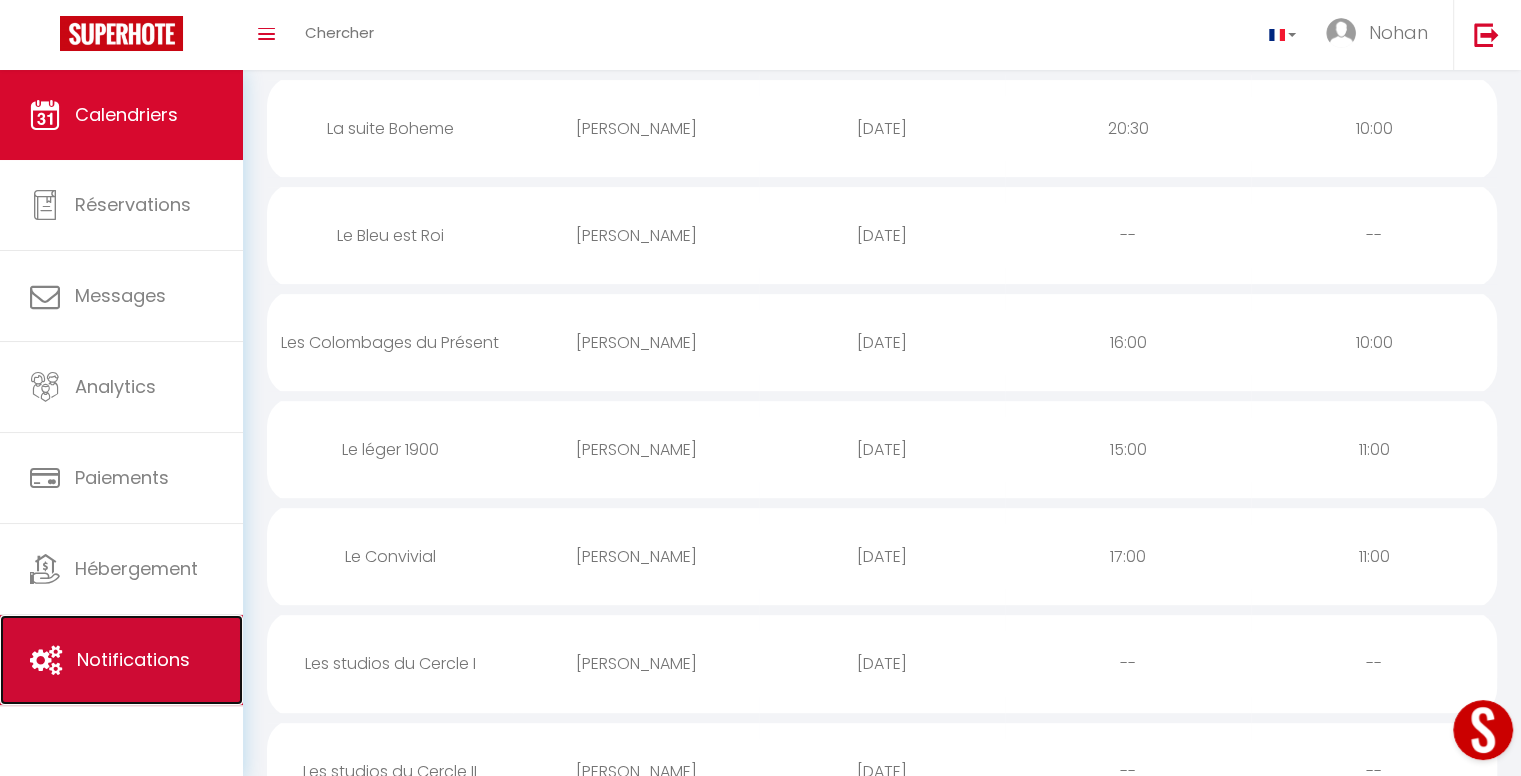 click on "Notifications" at bounding box center [121, 660] 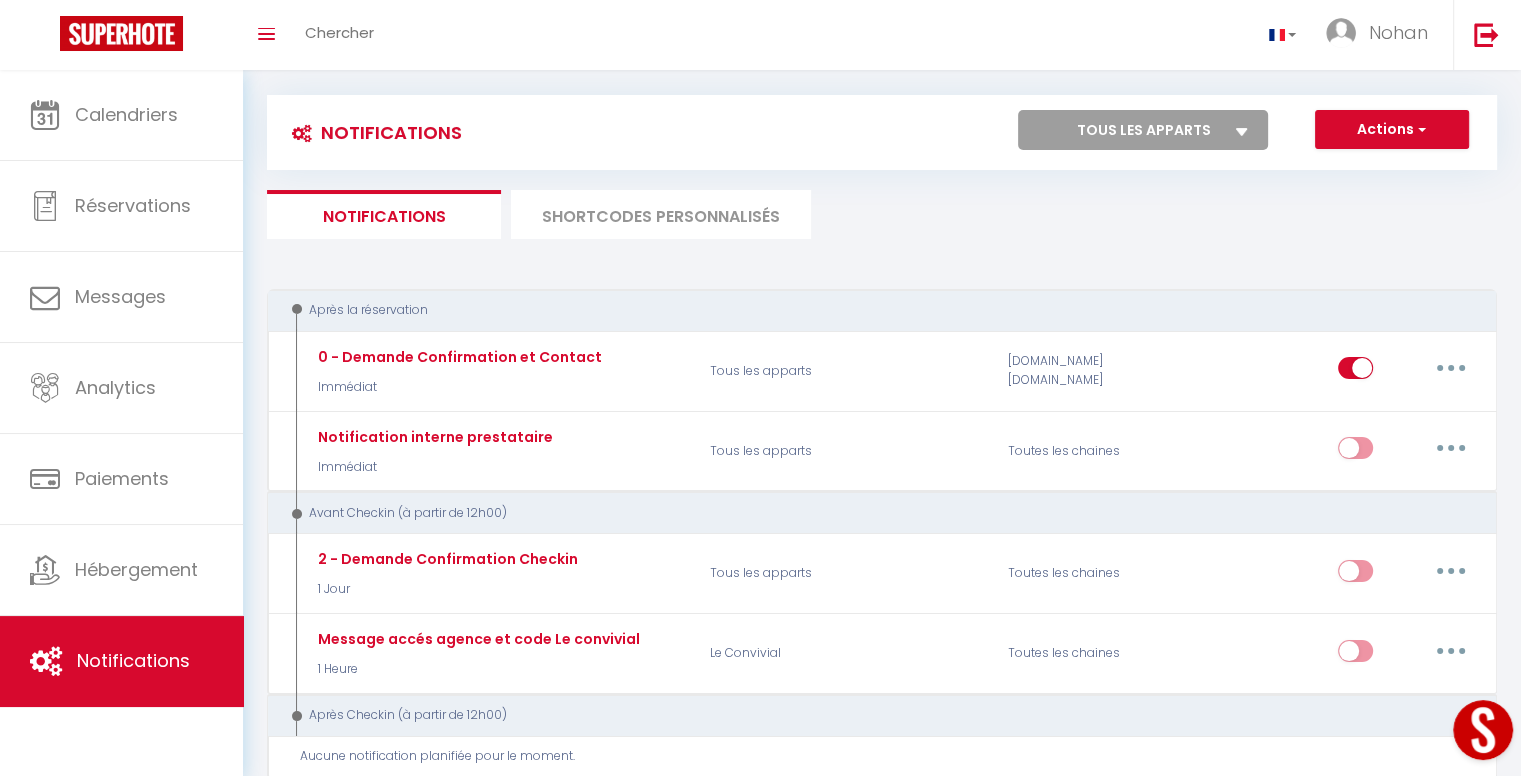scroll, scrollTop: 0, scrollLeft: 0, axis: both 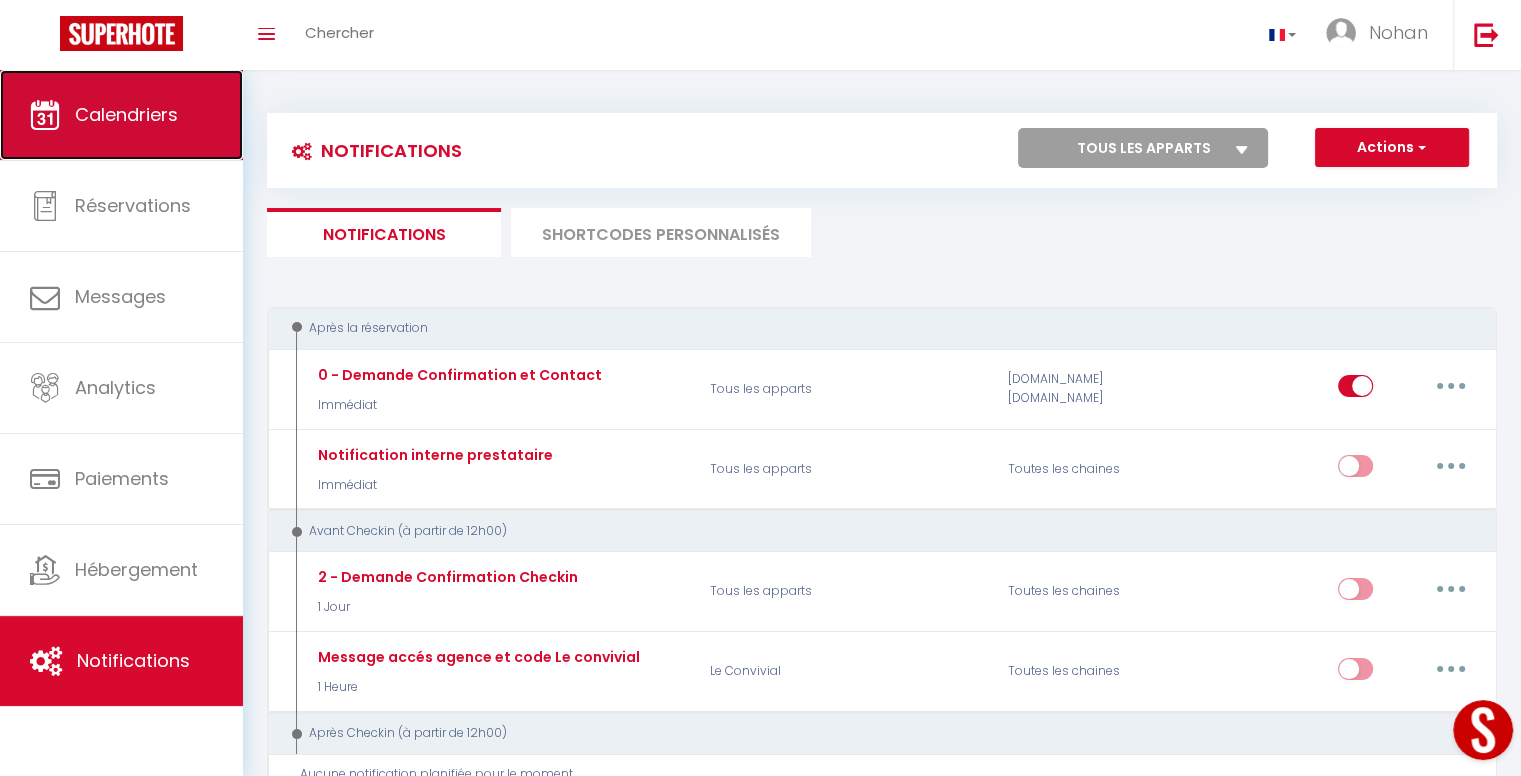click on "Calendriers" at bounding box center (121, 115) 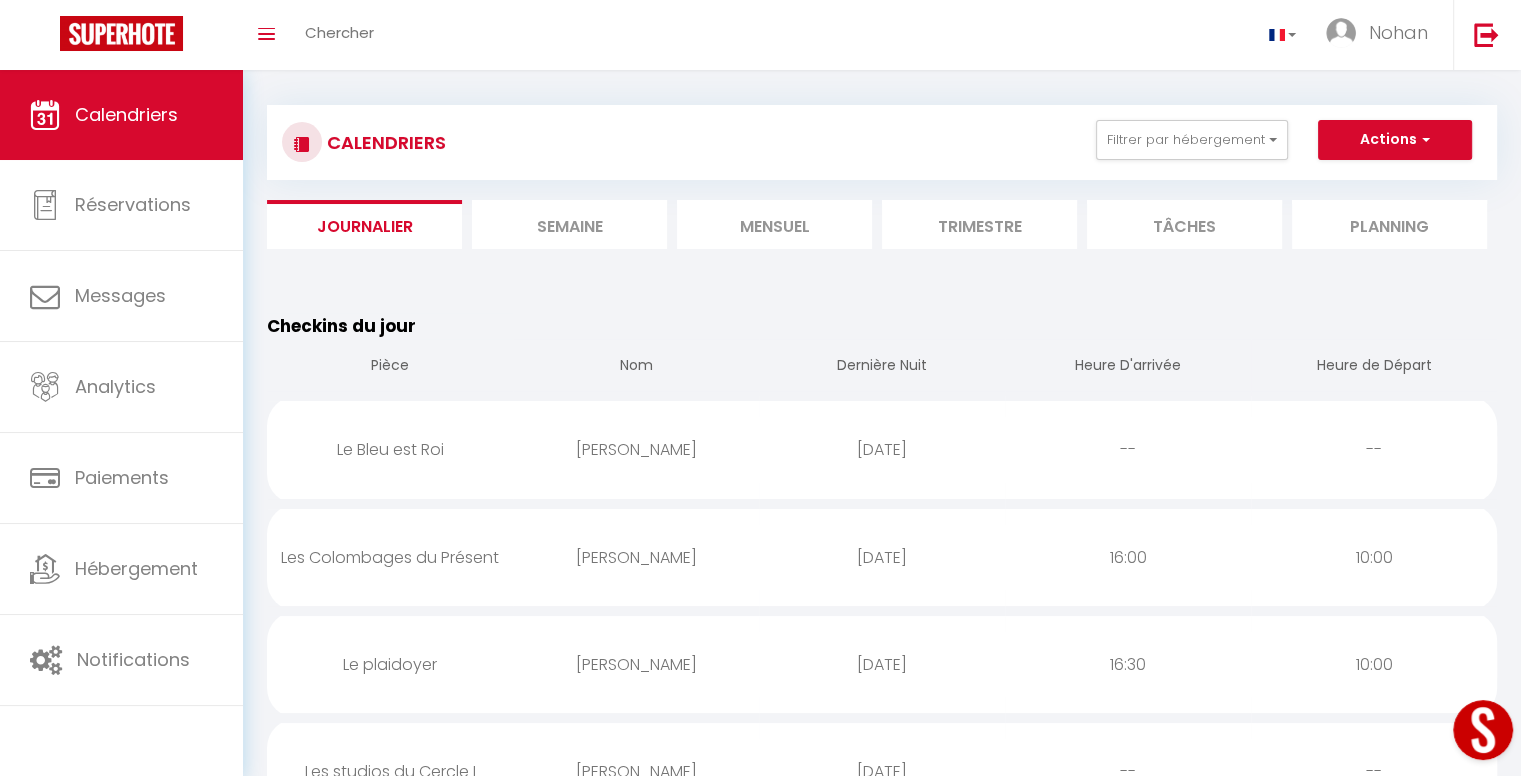 scroll, scrollTop: 8, scrollLeft: 0, axis: vertical 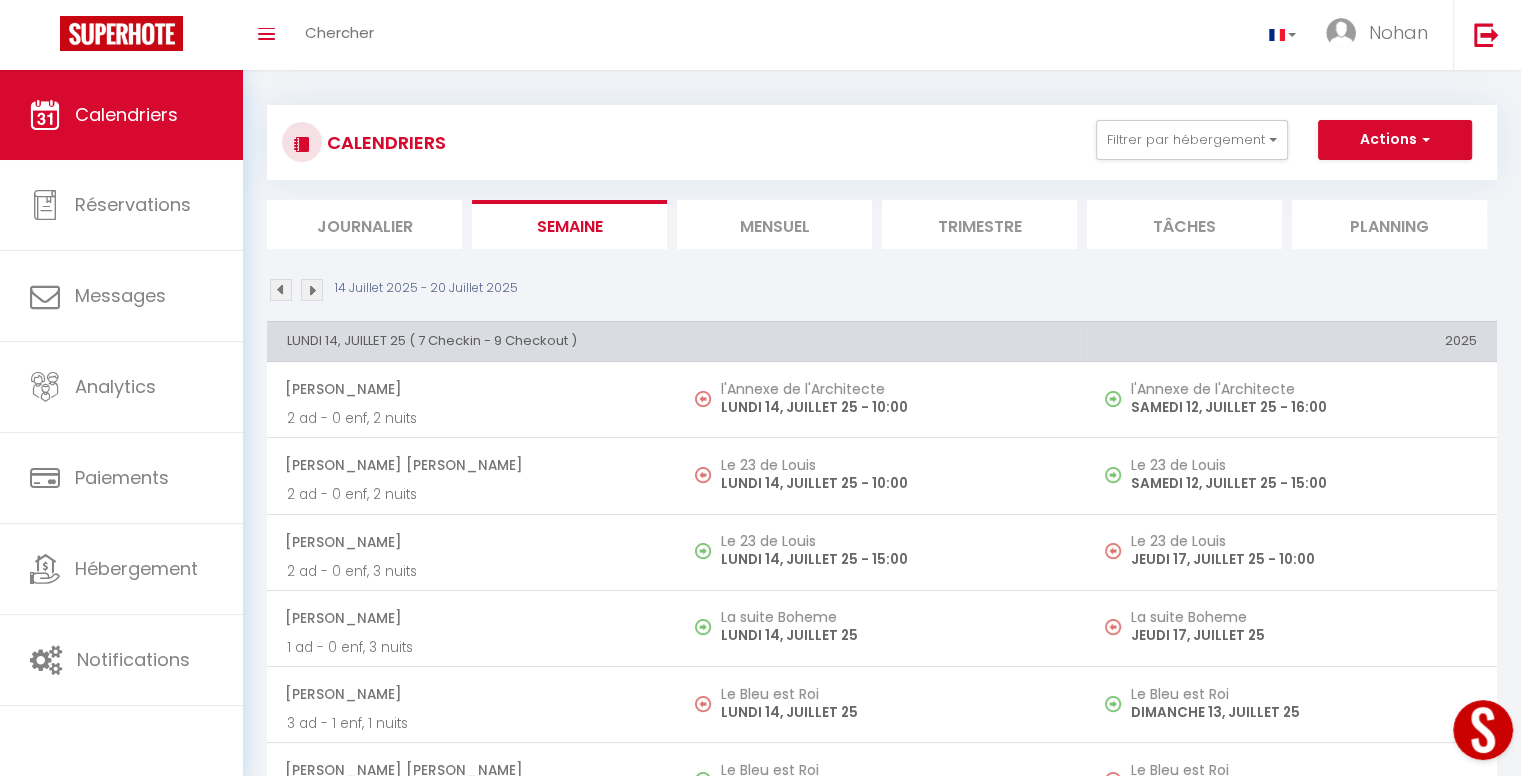 click on "Mensuel" at bounding box center [774, 224] 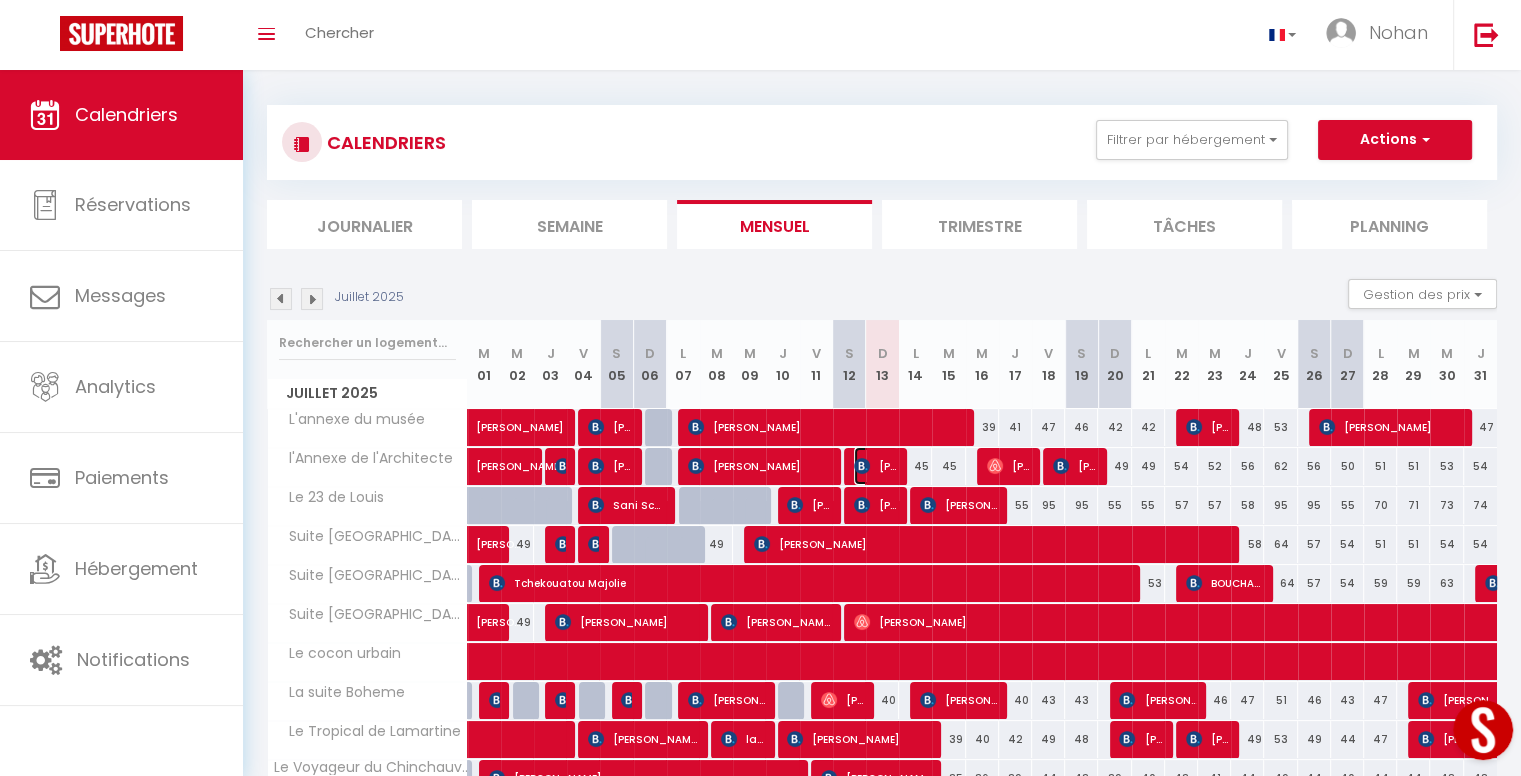 click at bounding box center (862, 466) 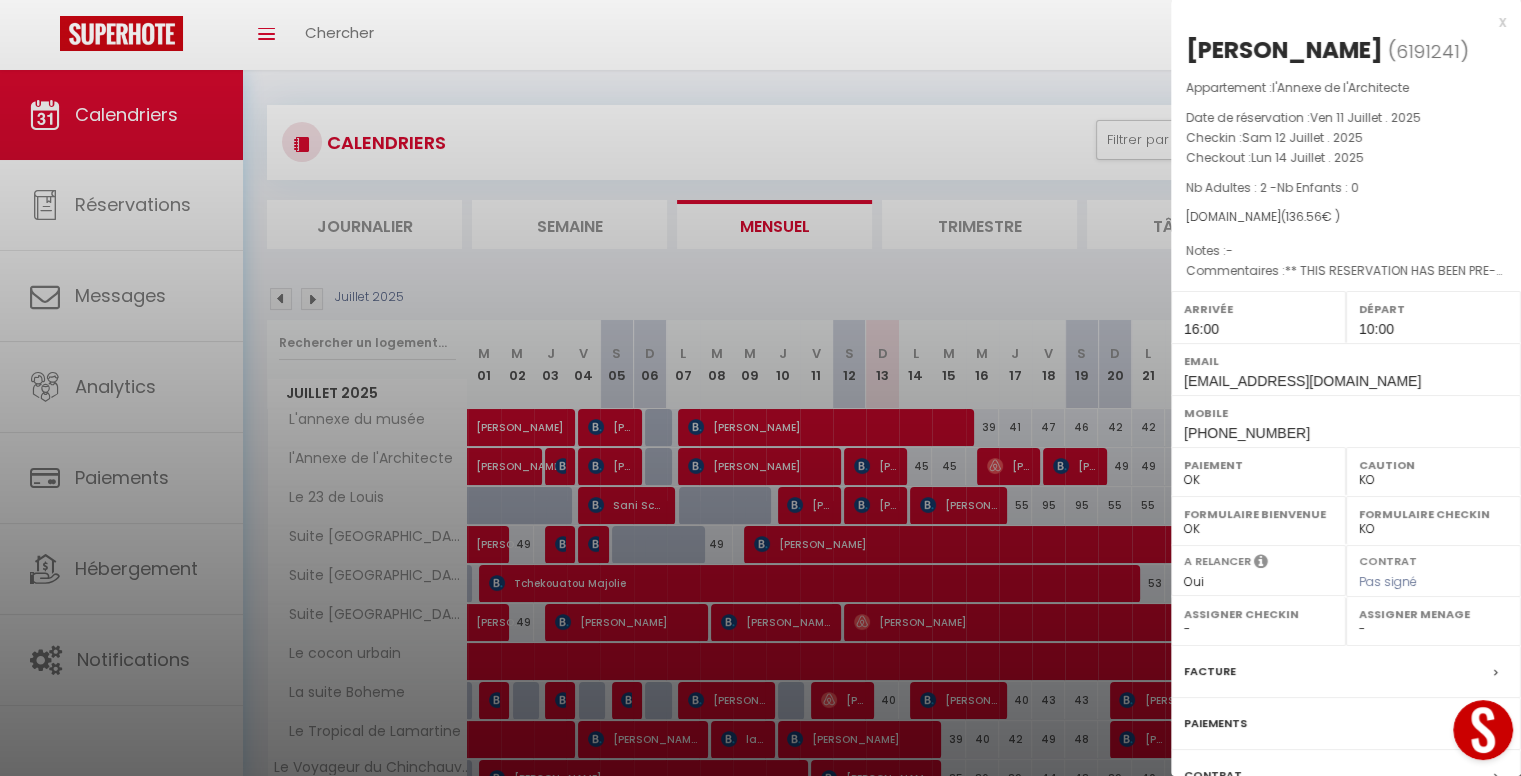 click at bounding box center [760, 388] 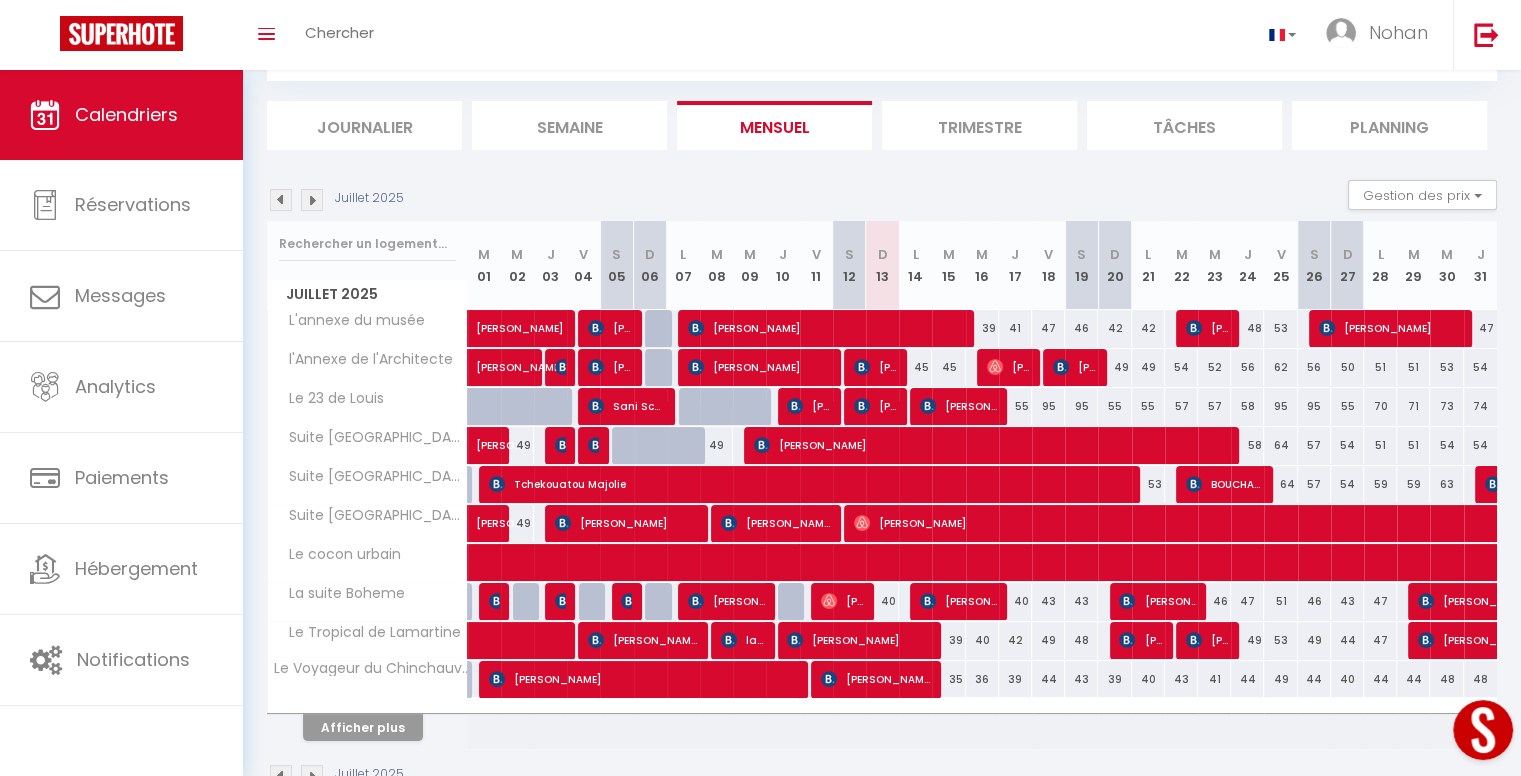 scroll, scrollTop: 159, scrollLeft: 0, axis: vertical 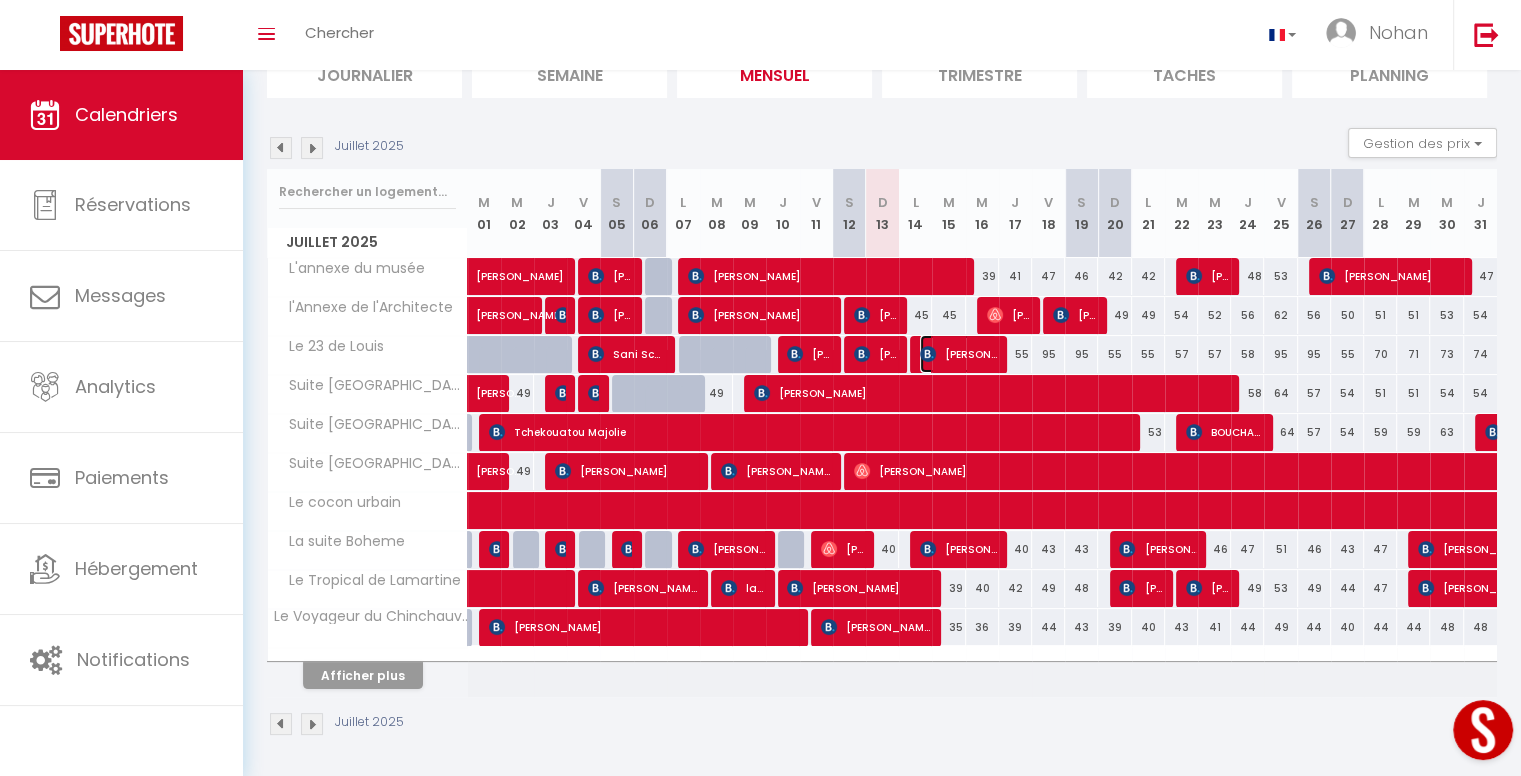 click on "[PERSON_NAME]" at bounding box center [958, 354] 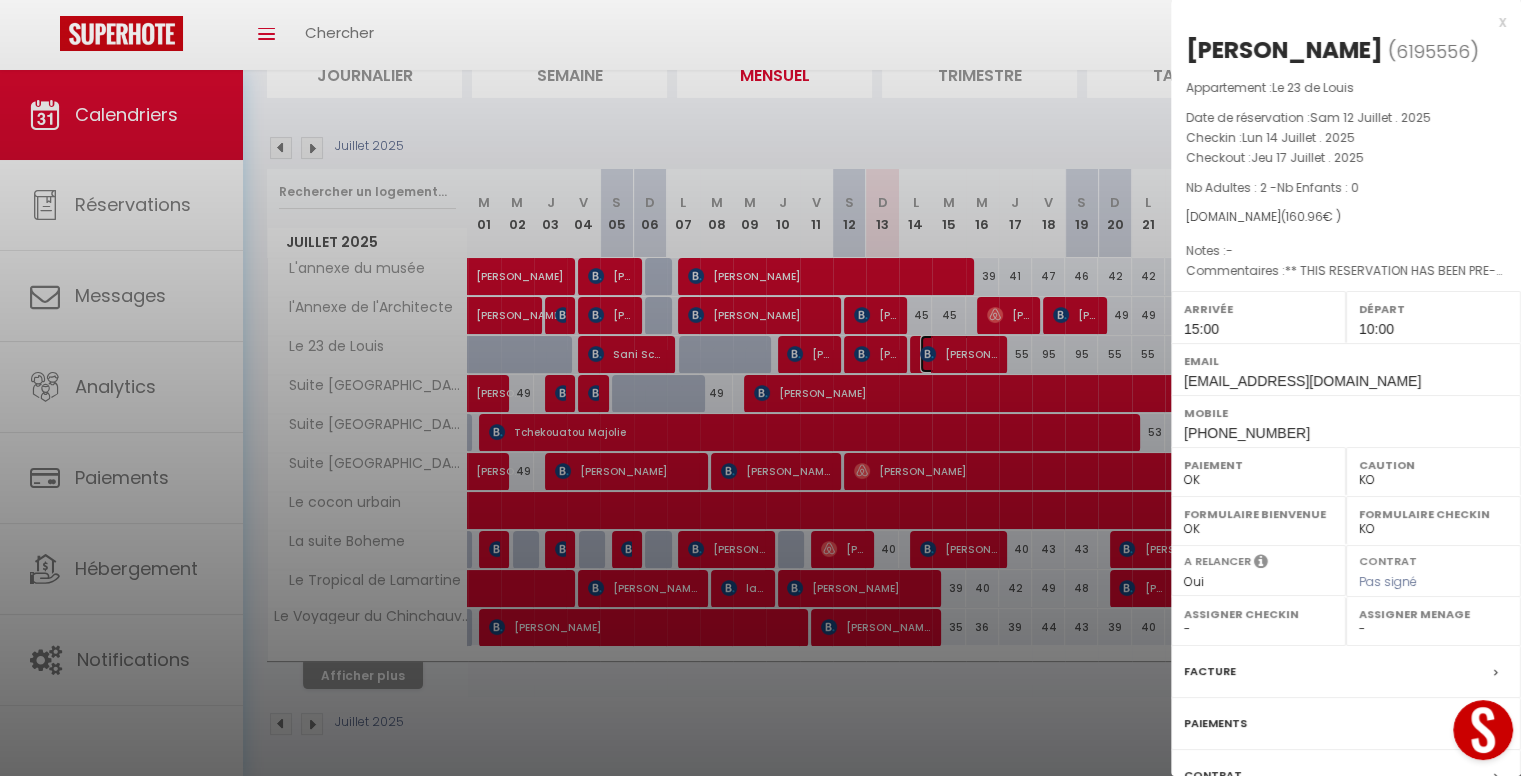 scroll, scrollTop: 152, scrollLeft: 0, axis: vertical 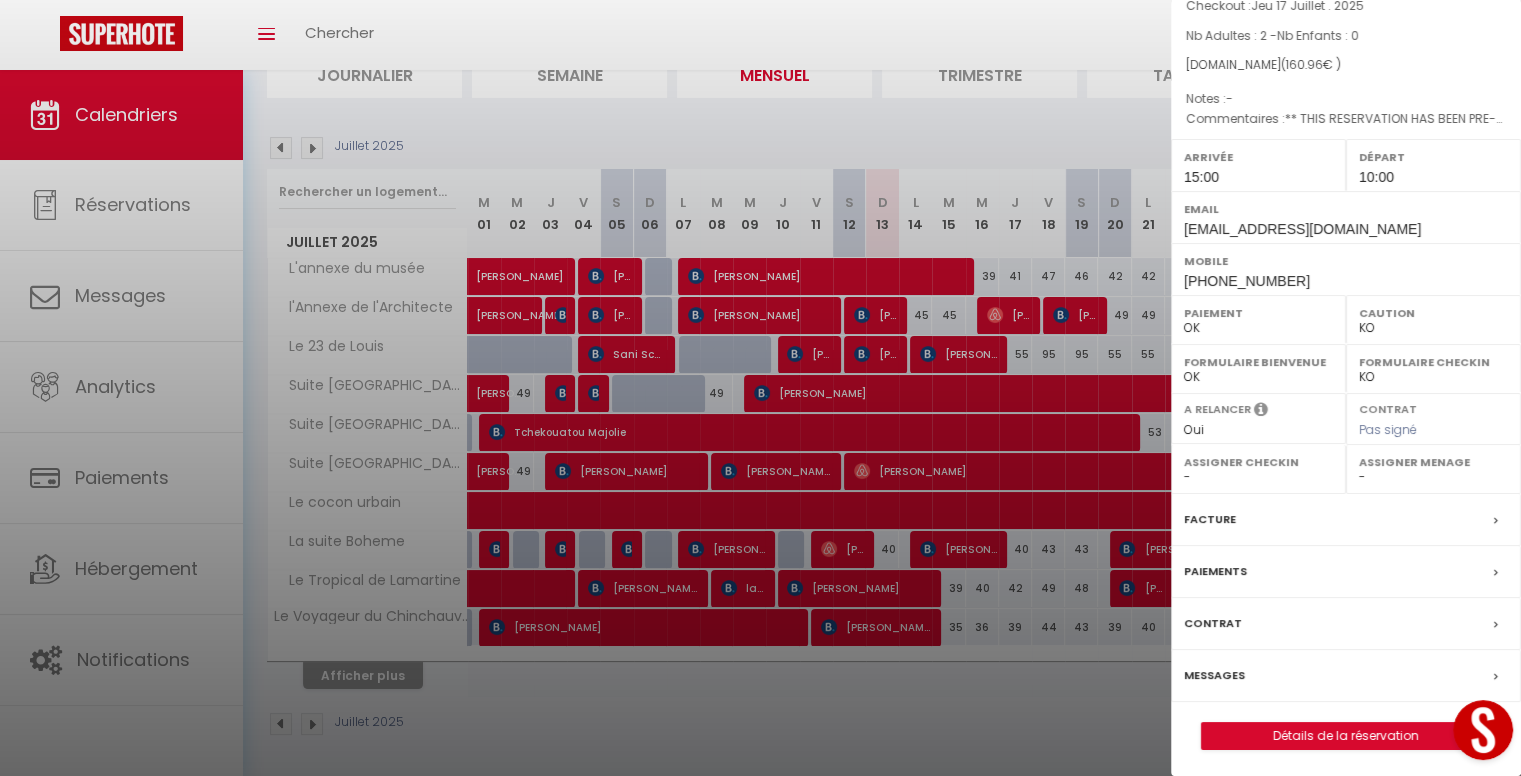 click at bounding box center (760, 388) 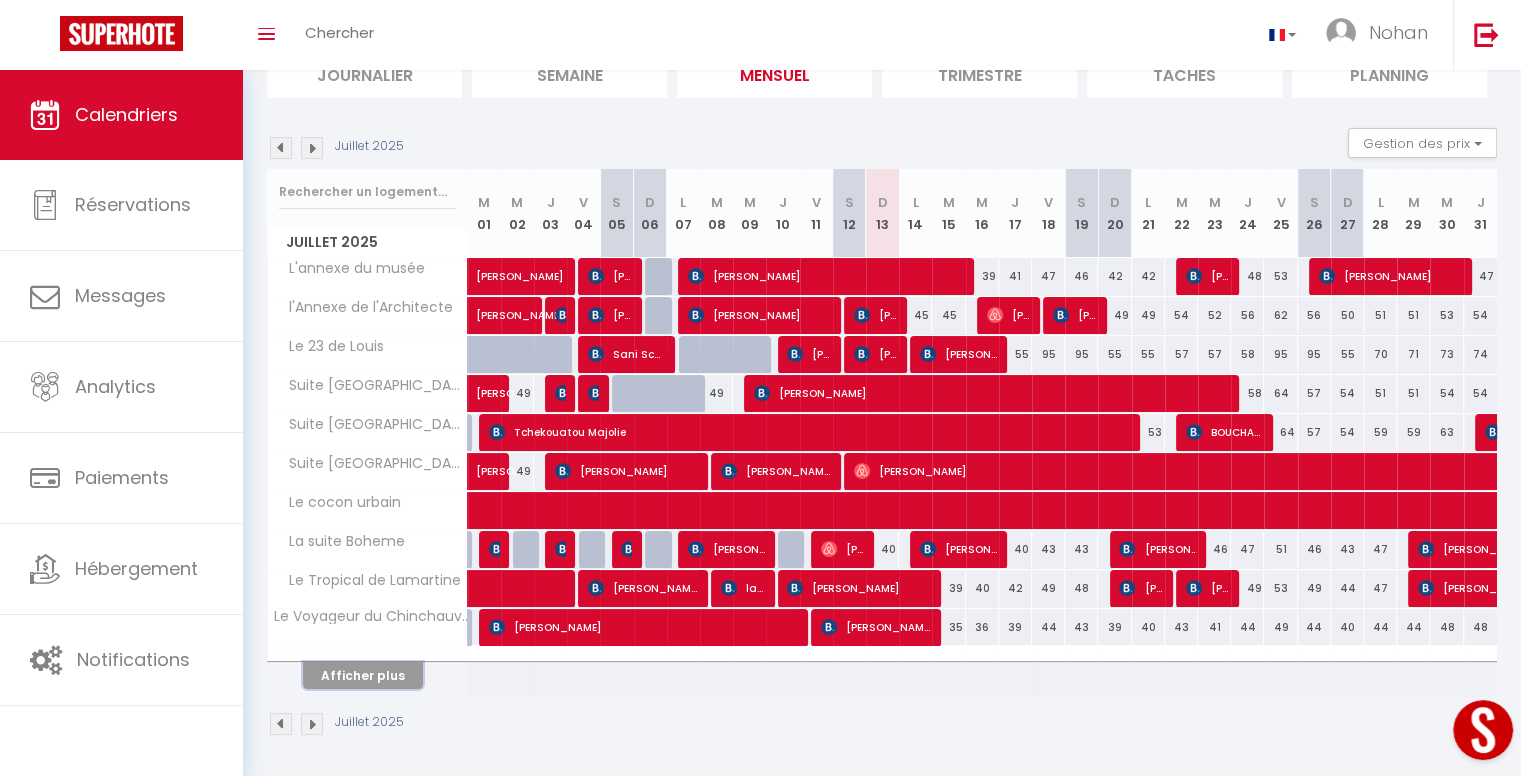 click on "Afficher plus" at bounding box center (363, 675) 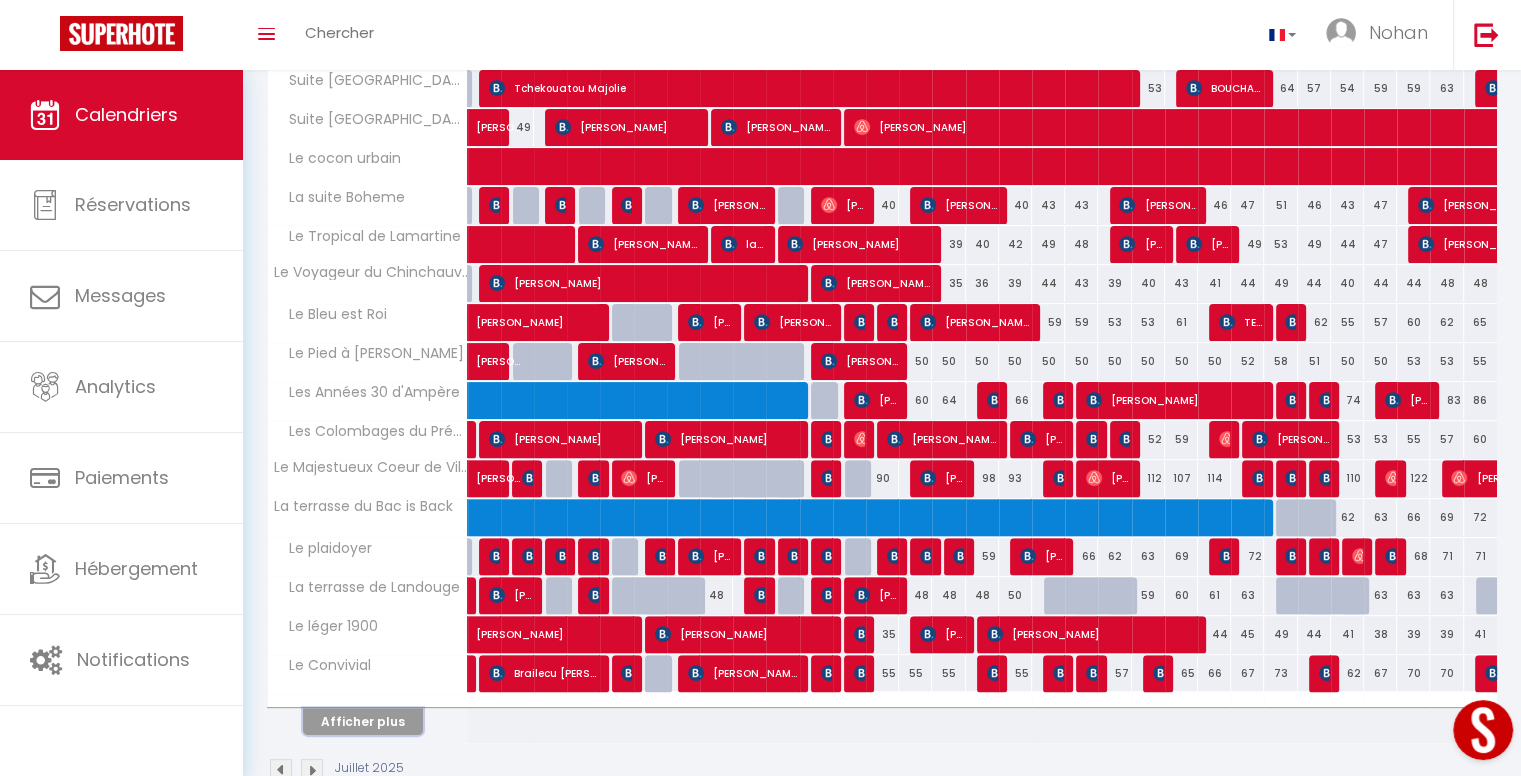 scroll, scrollTop: 496, scrollLeft: 0, axis: vertical 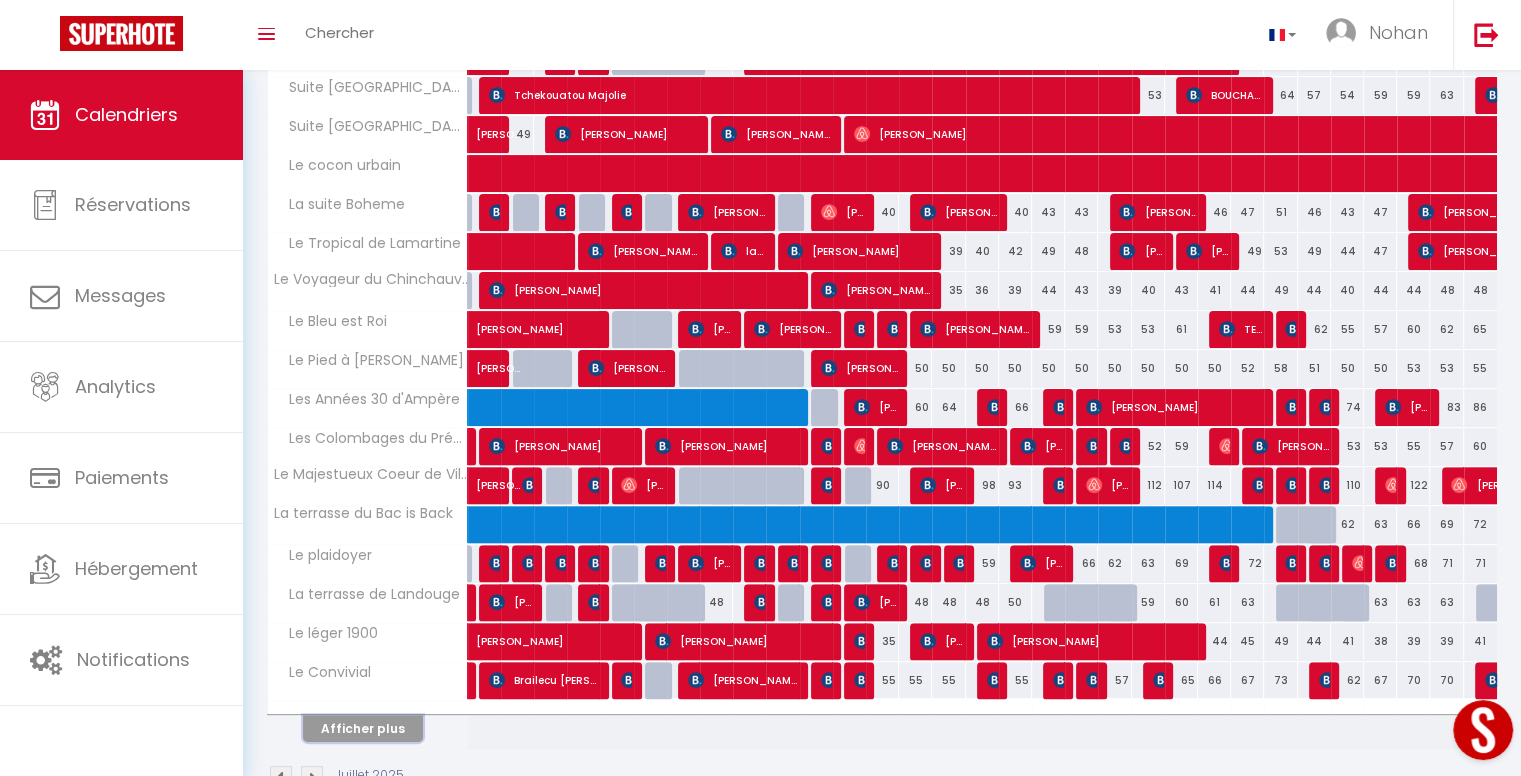 click on "Afficher plus" at bounding box center [363, 728] 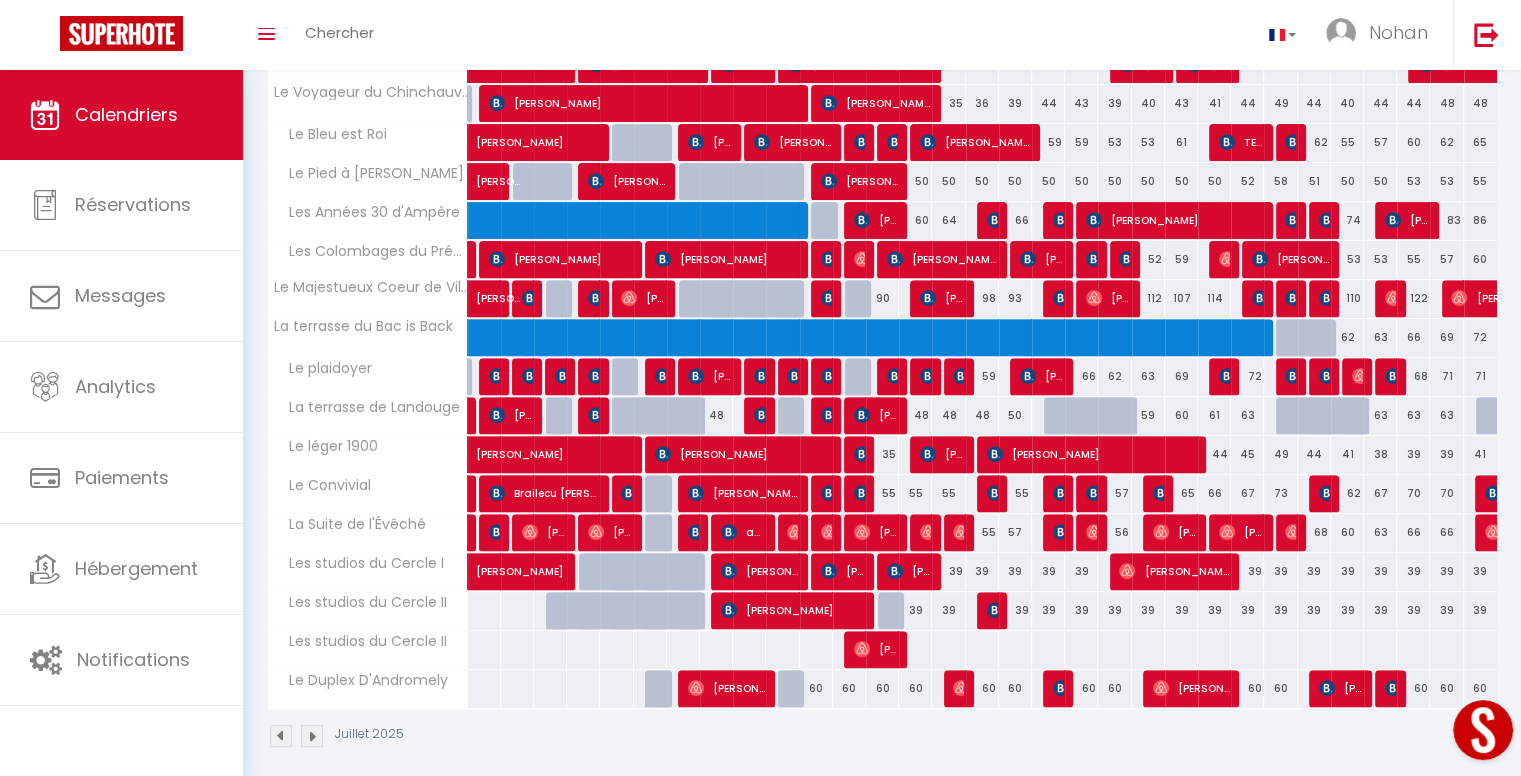 scroll, scrollTop: 692, scrollLeft: 0, axis: vertical 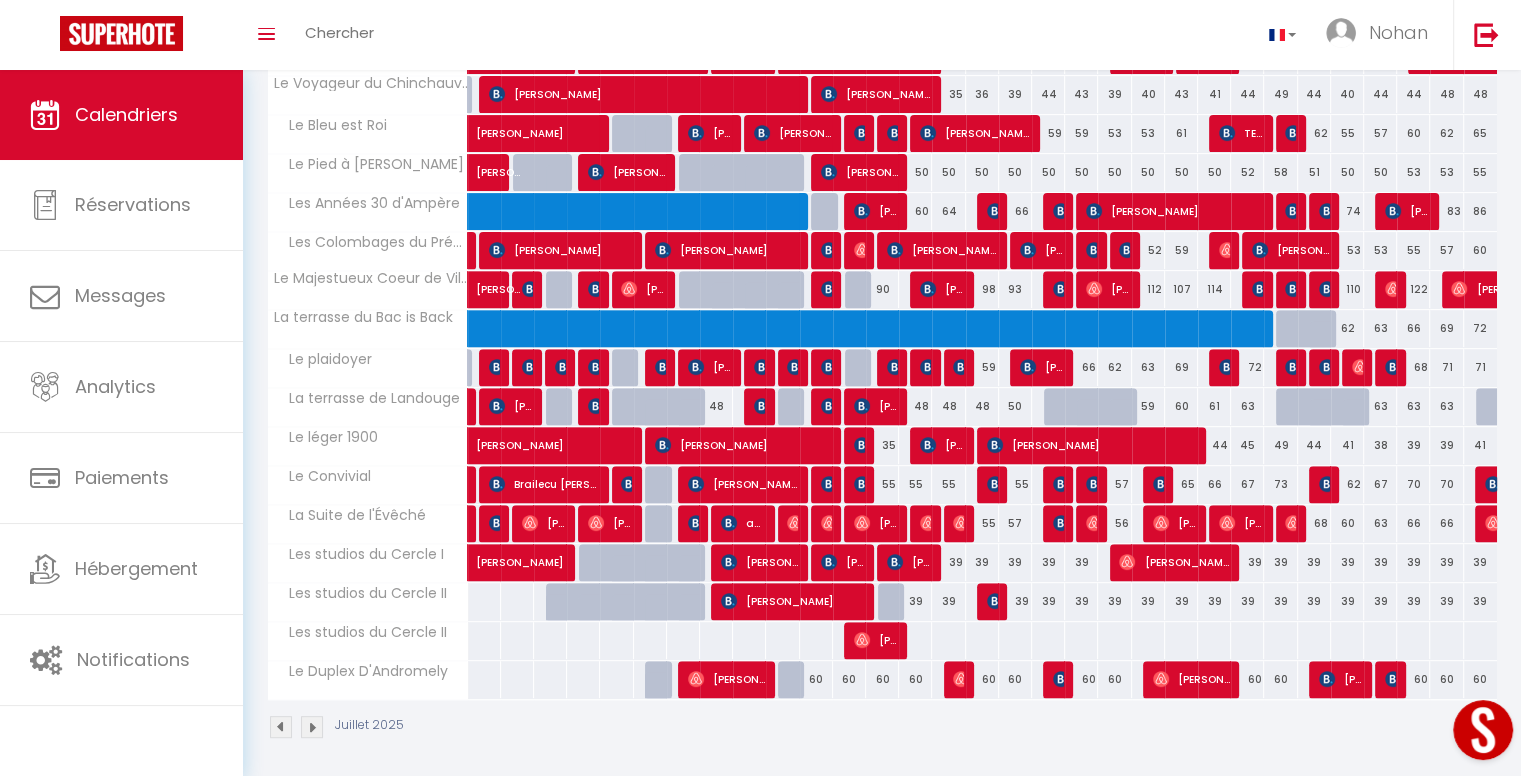 click on "Les studios du Cercle II" at bounding box center [361, 594] 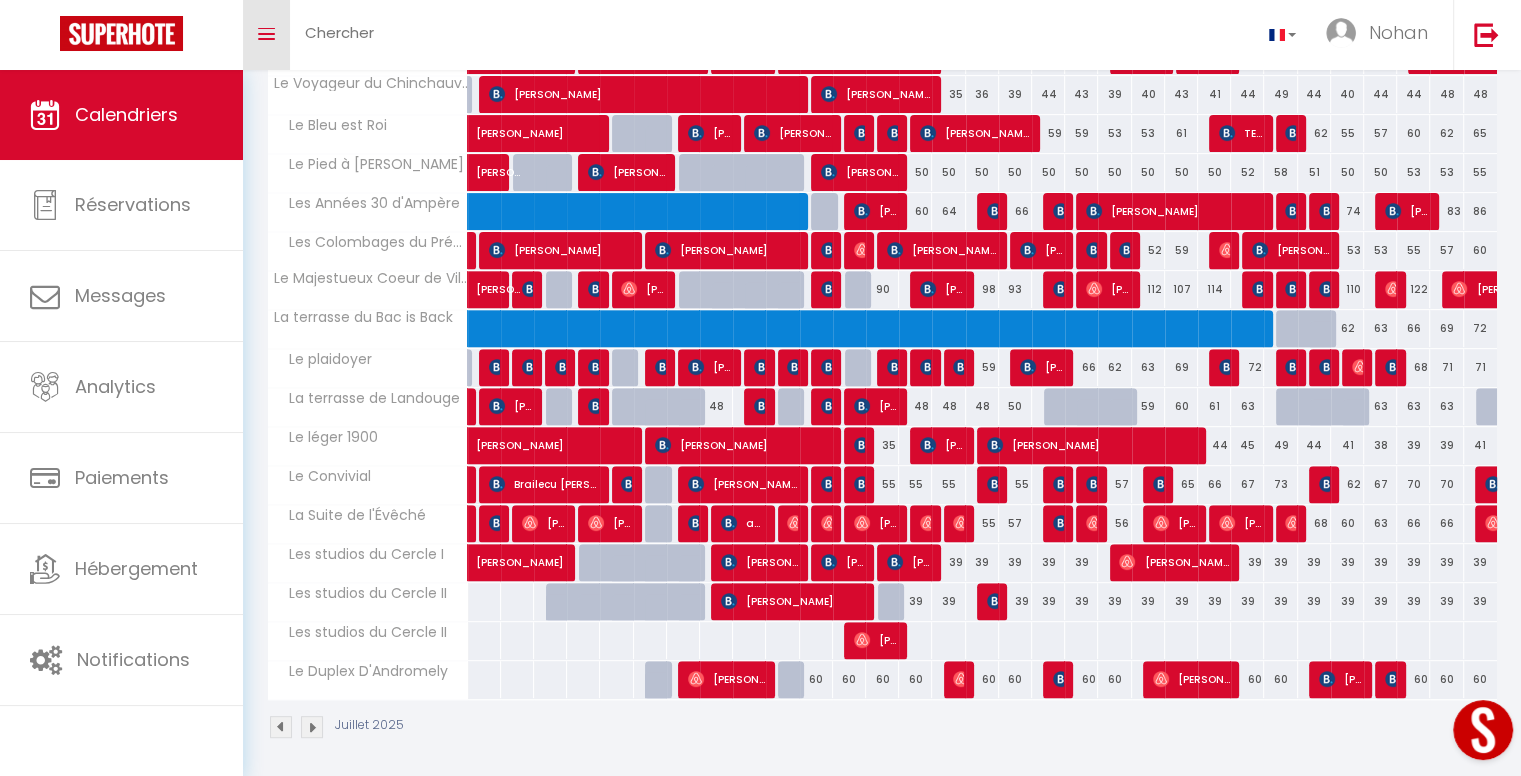 click on "Toggle menubar" at bounding box center (266, 35) 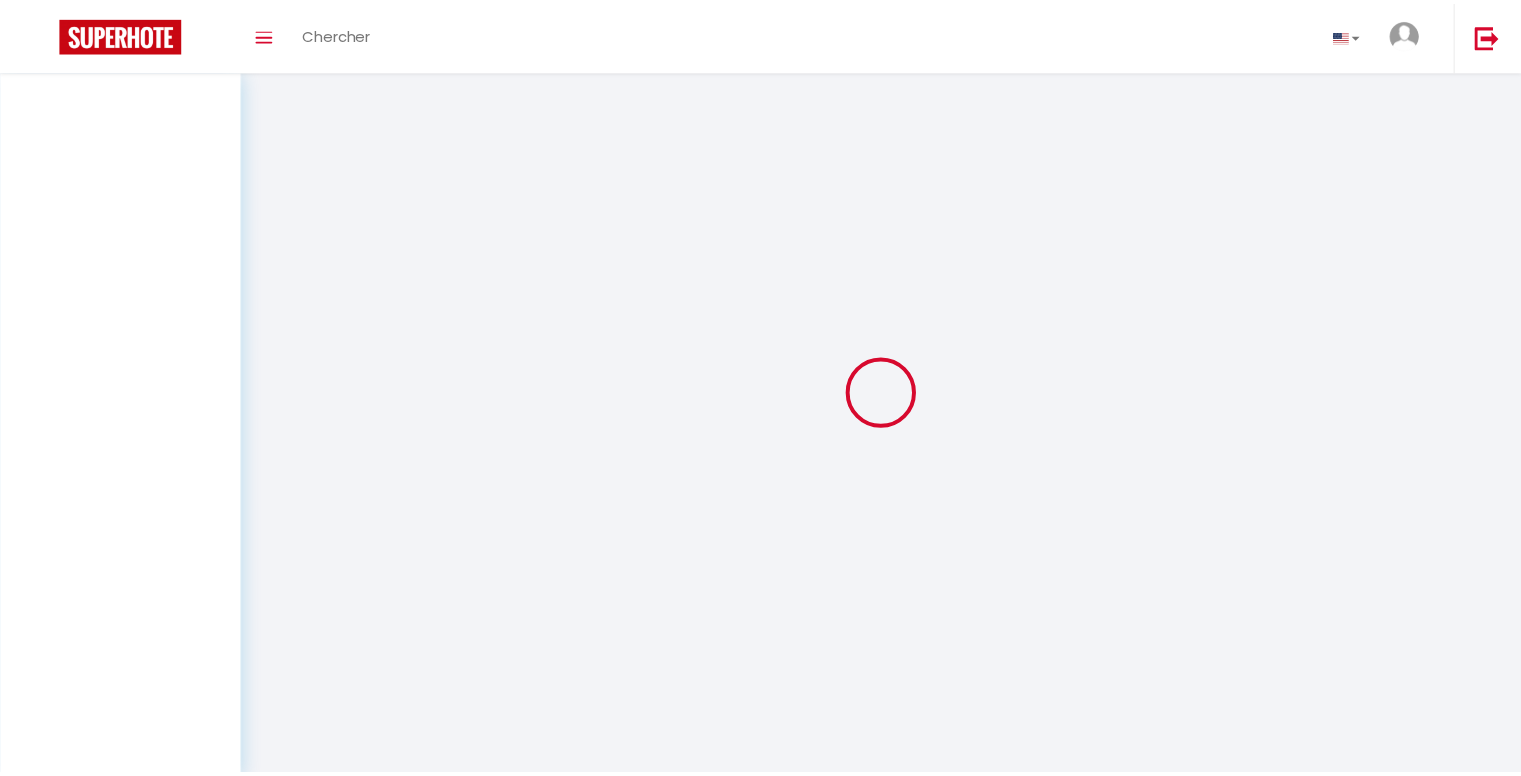 scroll, scrollTop: 0, scrollLeft: 0, axis: both 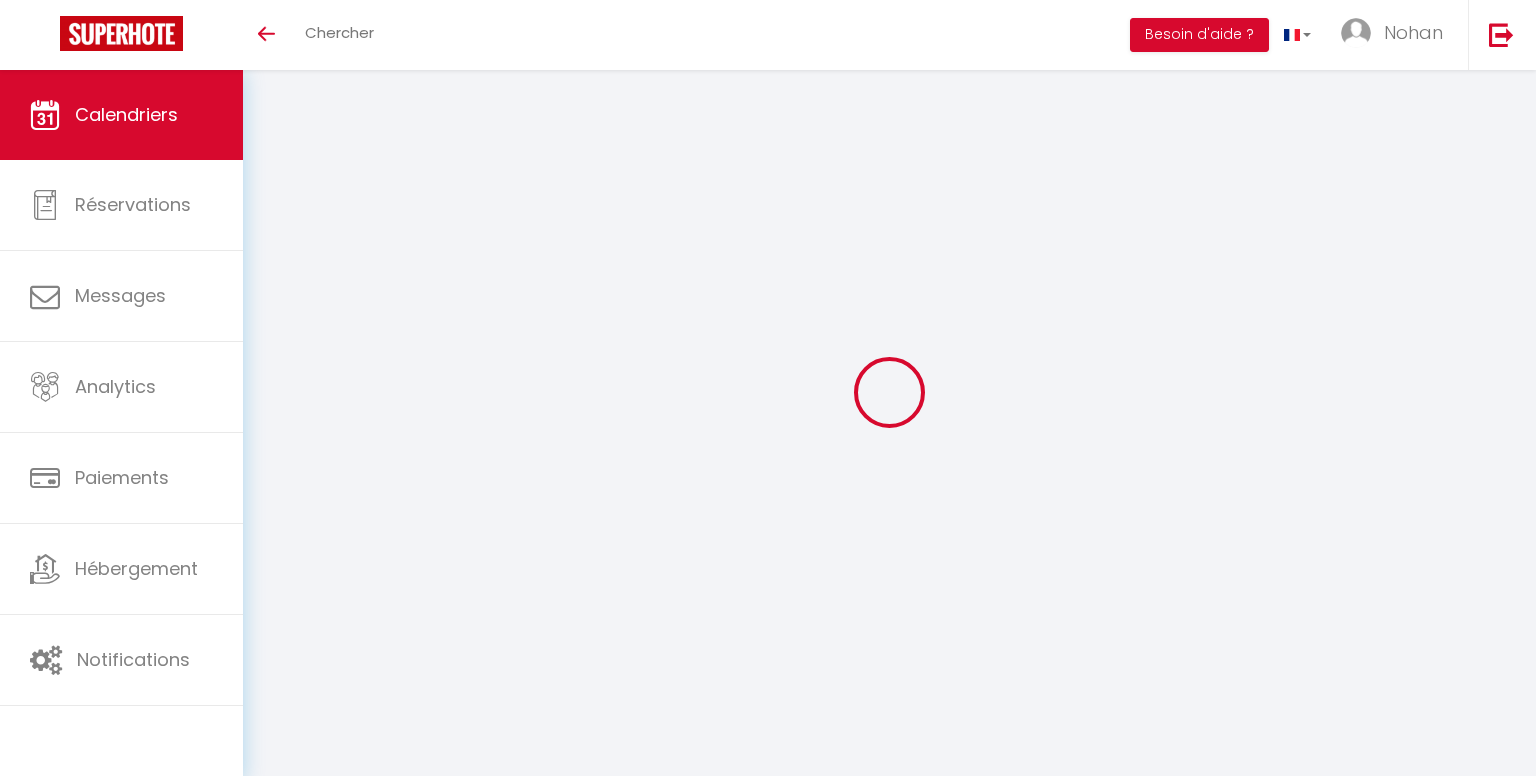 select 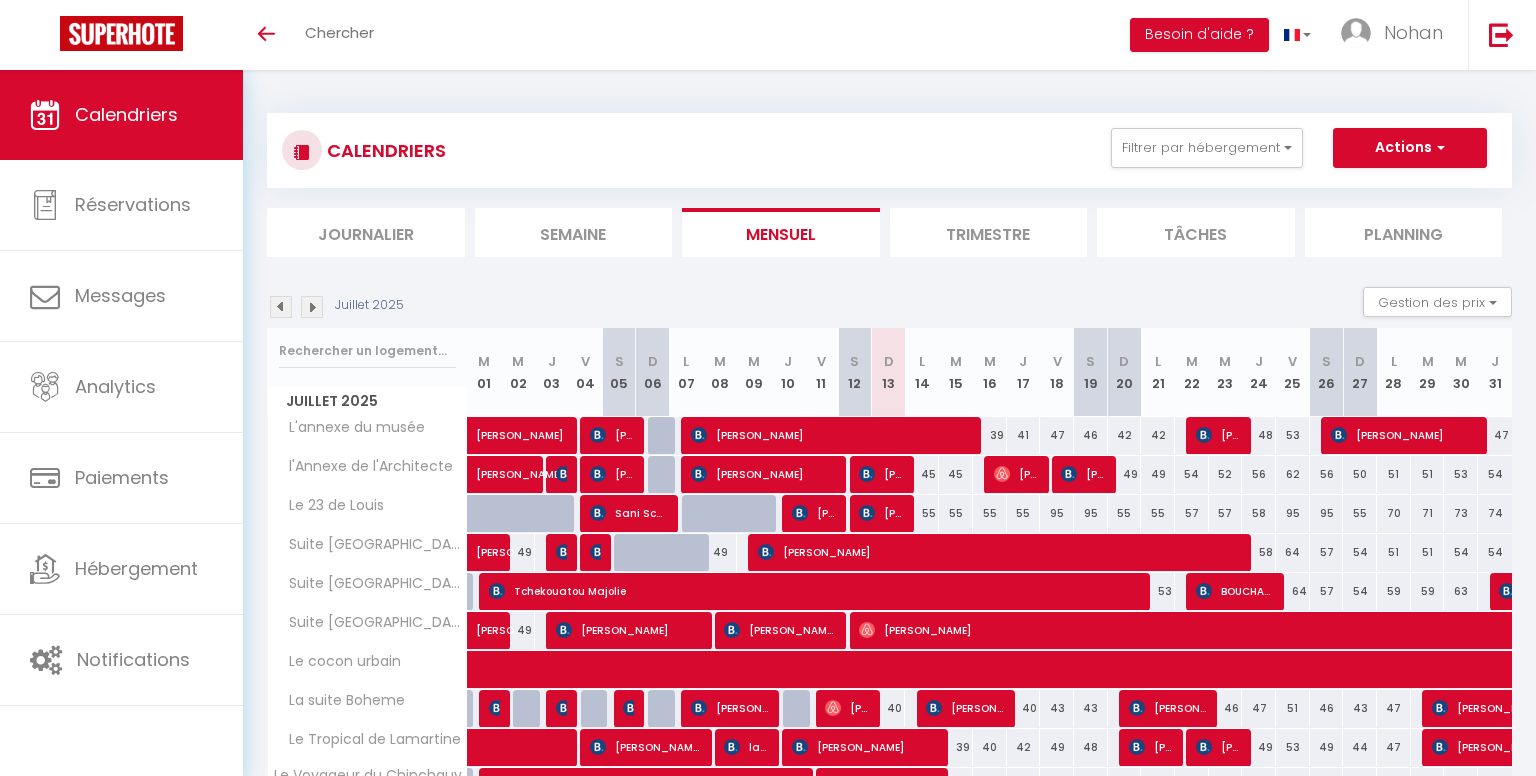 select 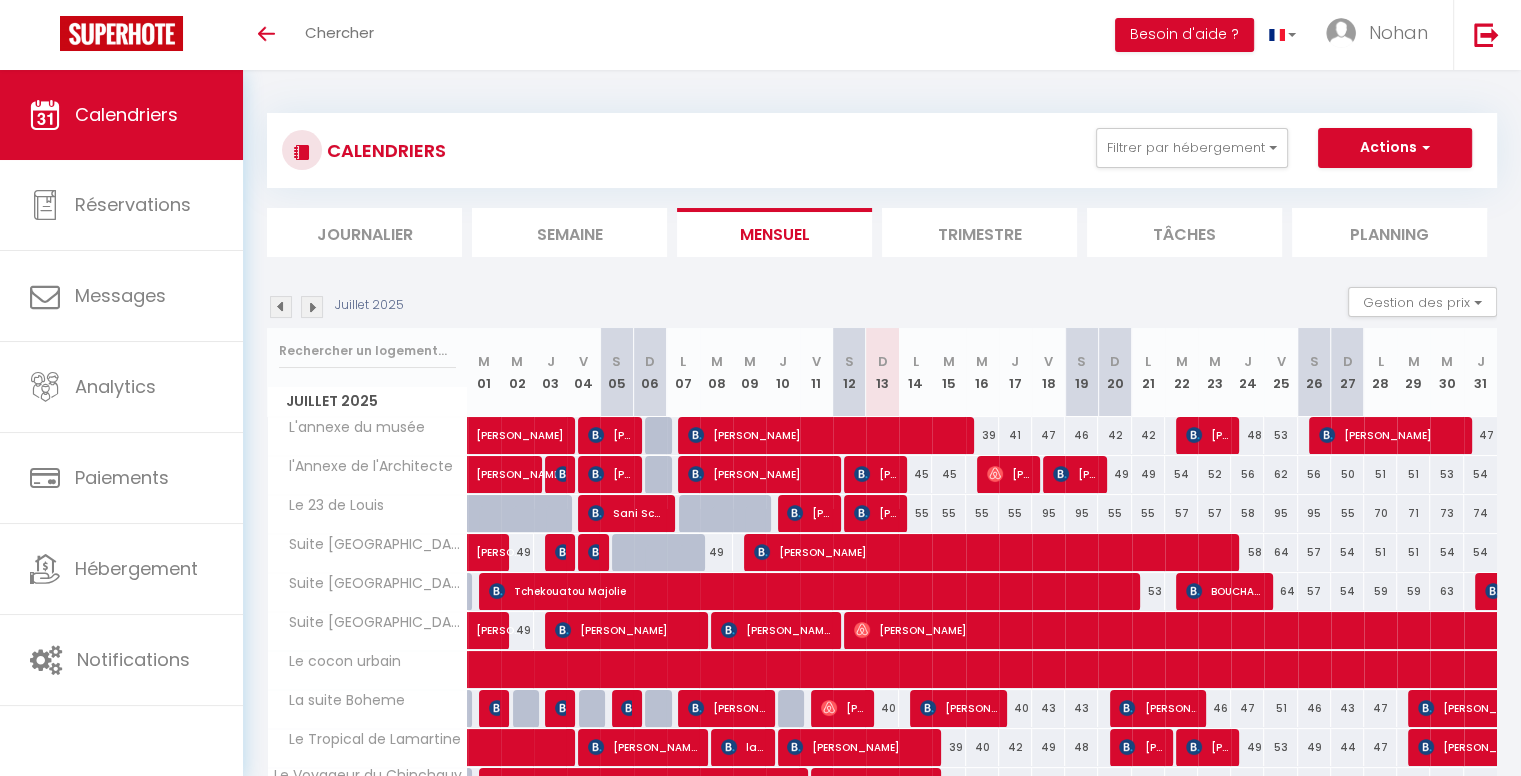scroll, scrollTop: 159, scrollLeft: 0, axis: vertical 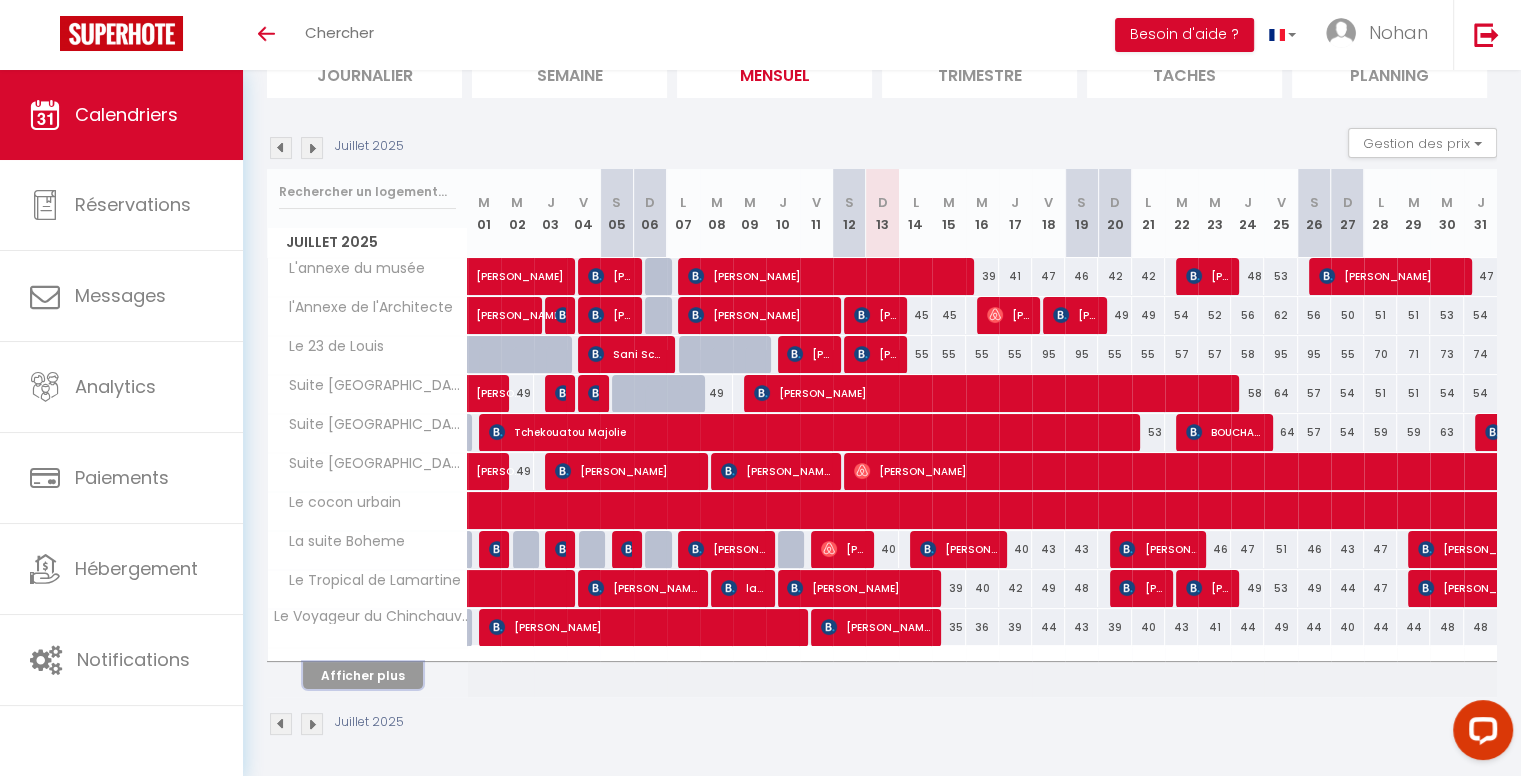 click on "Afficher plus" at bounding box center [363, 675] 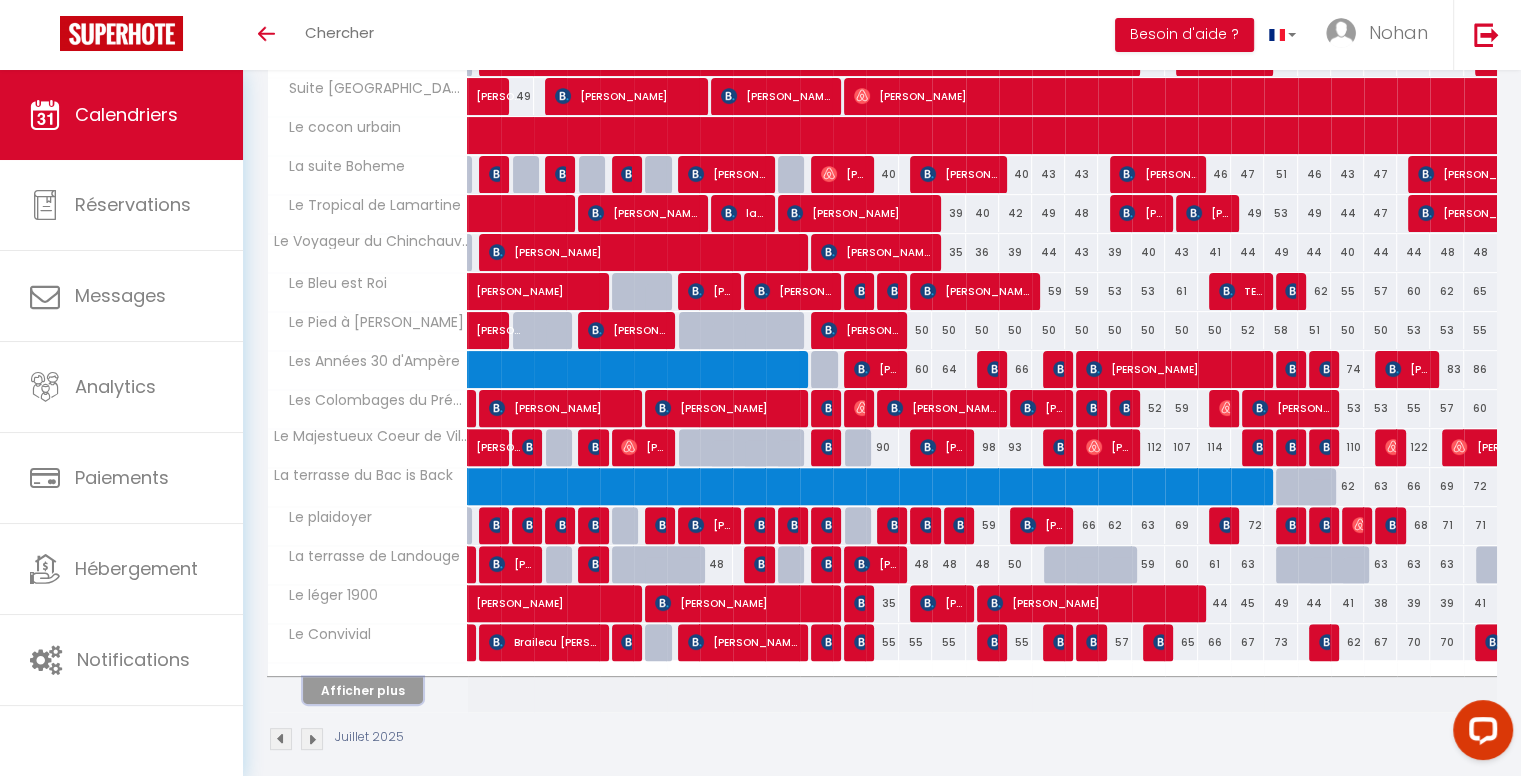 scroll, scrollTop: 547, scrollLeft: 0, axis: vertical 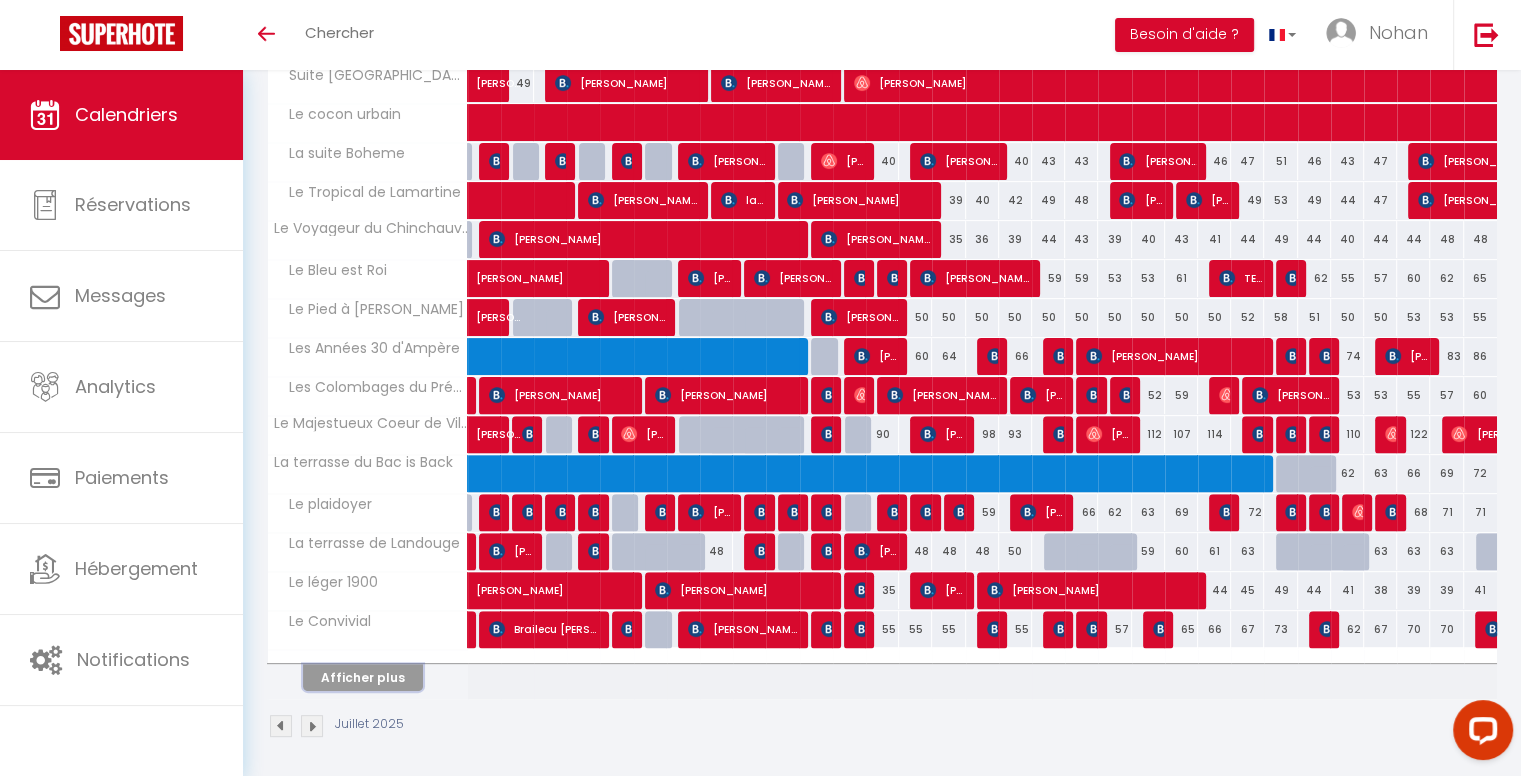 click on "Afficher plus" at bounding box center (363, 677) 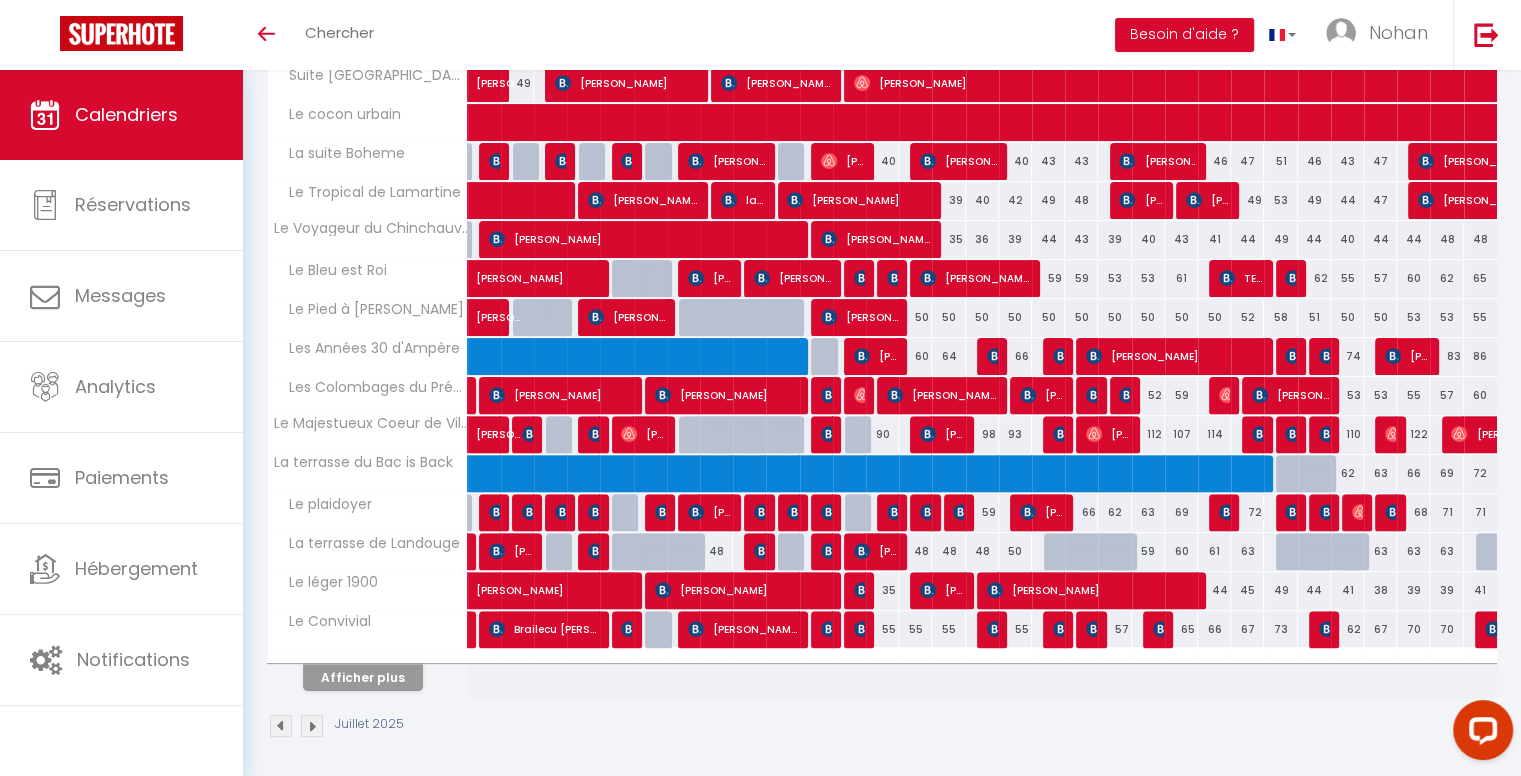select 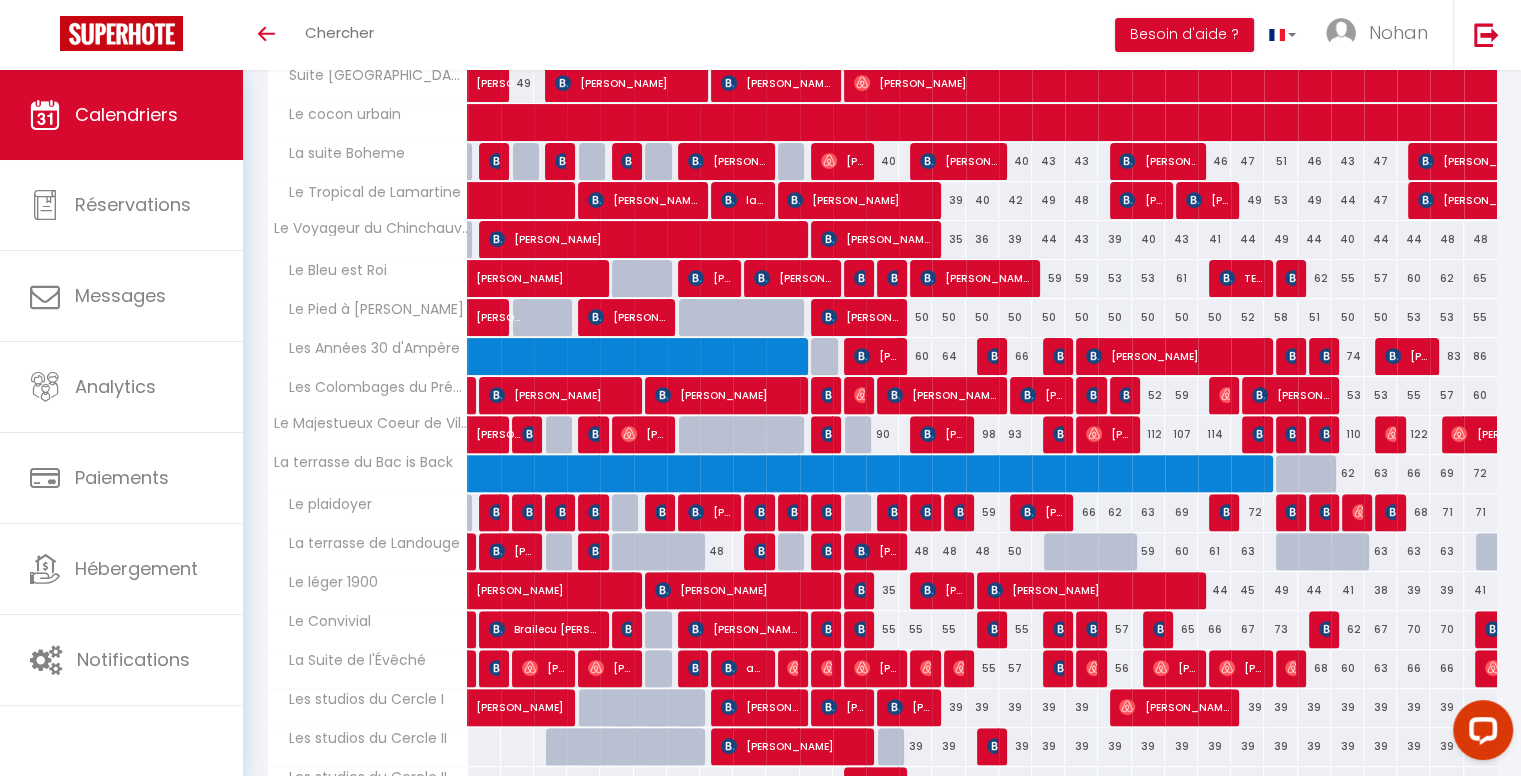 scroll, scrollTop: 692, scrollLeft: 0, axis: vertical 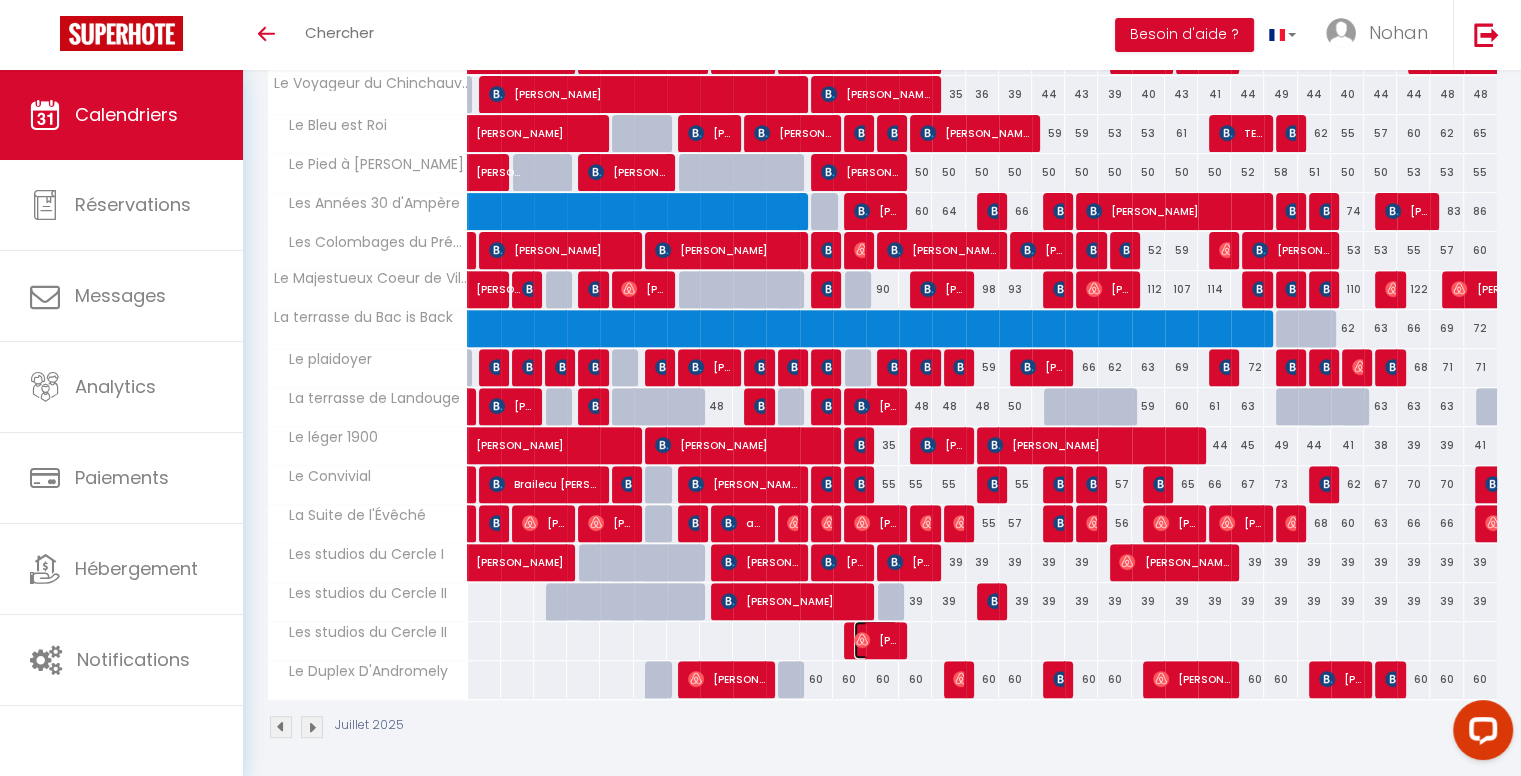 click at bounding box center (862, 640) 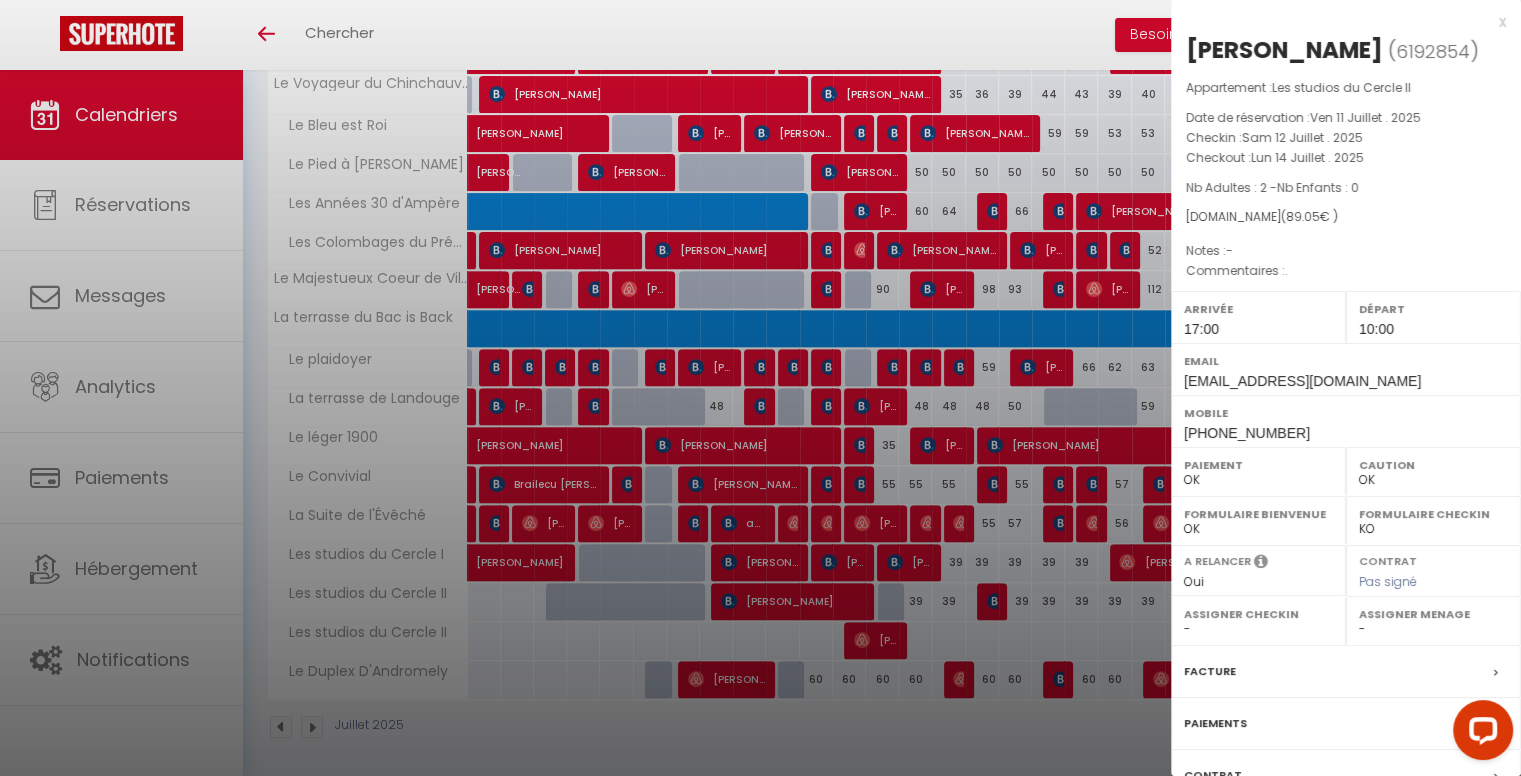 click at bounding box center (760, 388) 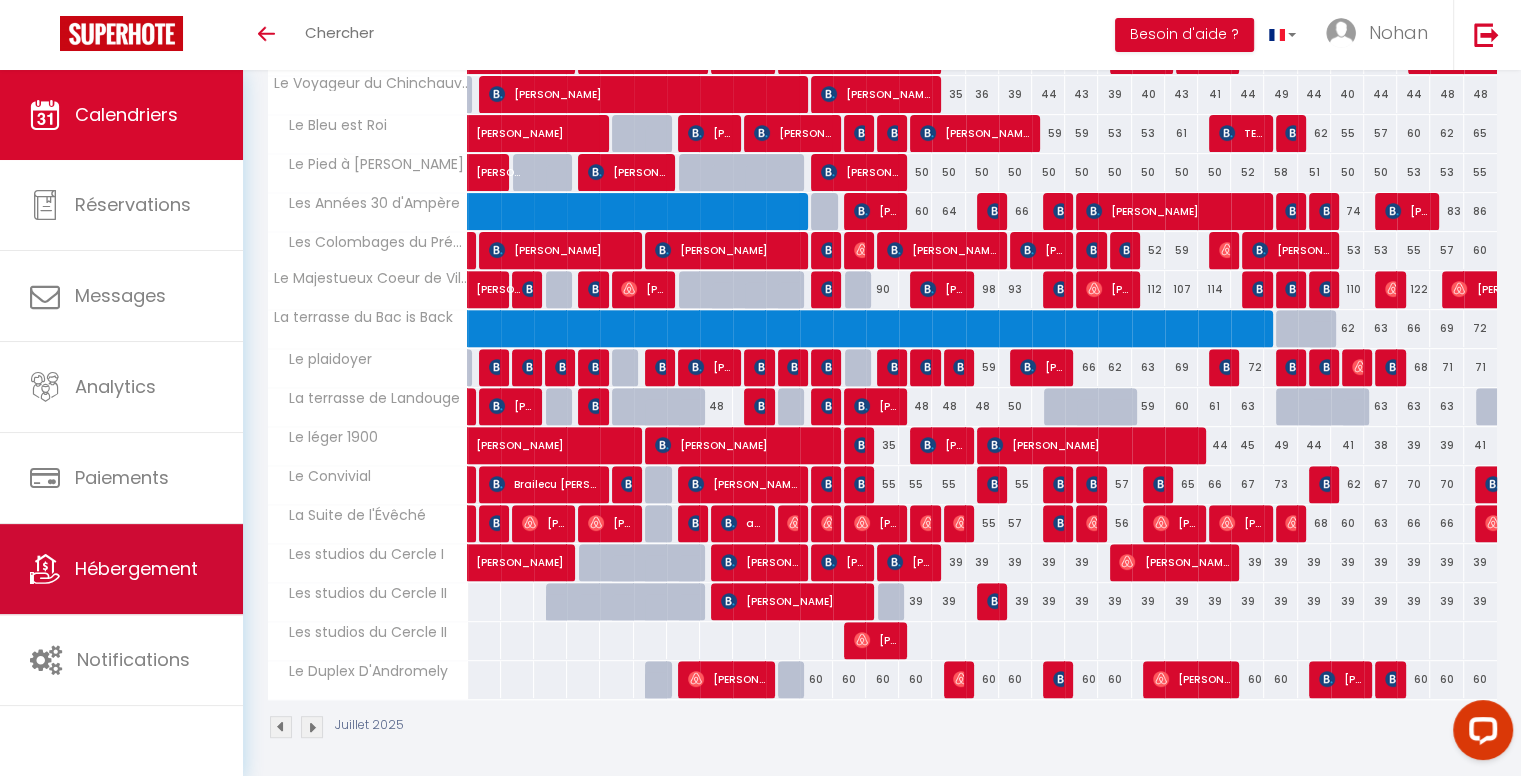 click on "Hébergement" at bounding box center [121, 569] 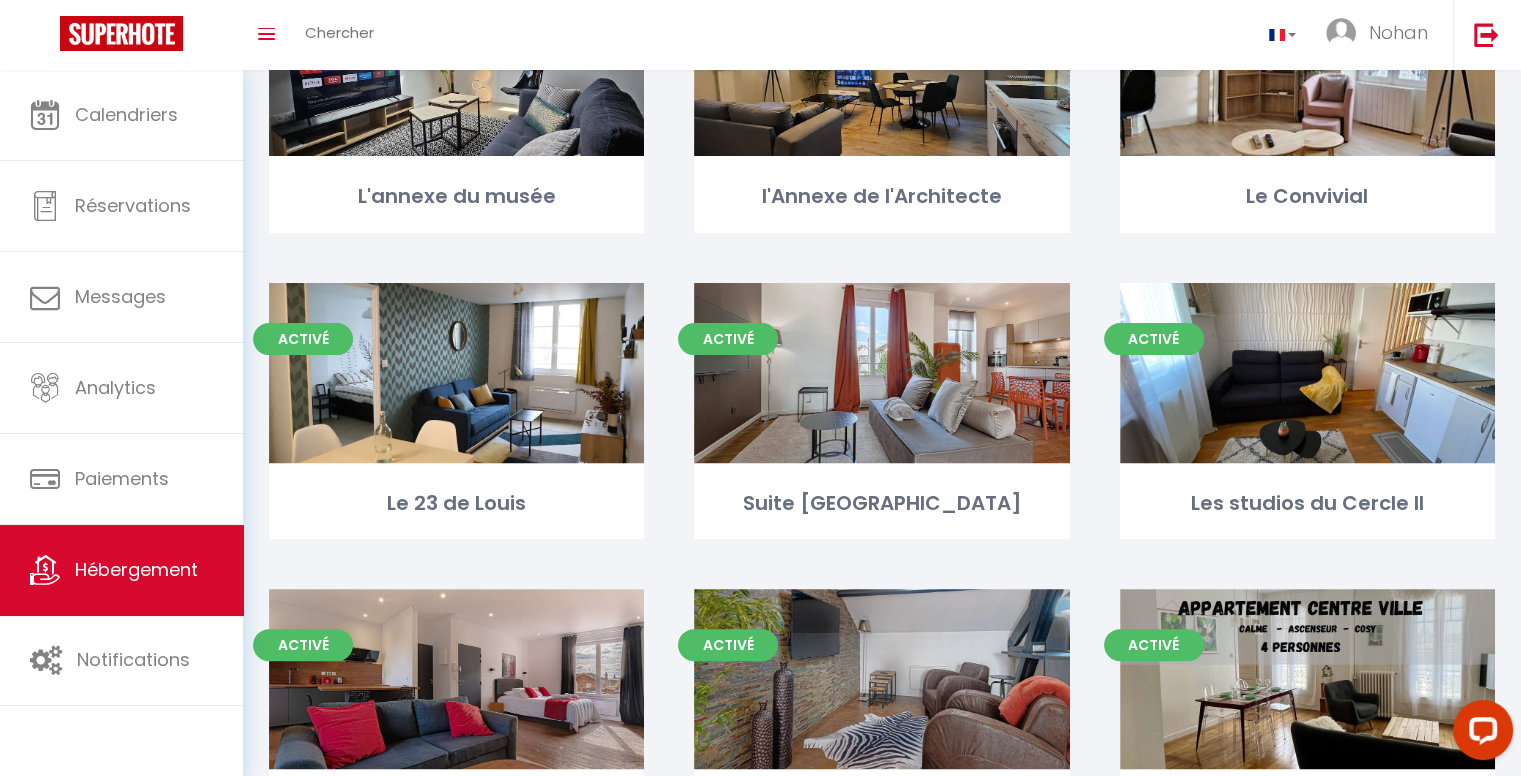 scroll, scrollTop: 552, scrollLeft: 0, axis: vertical 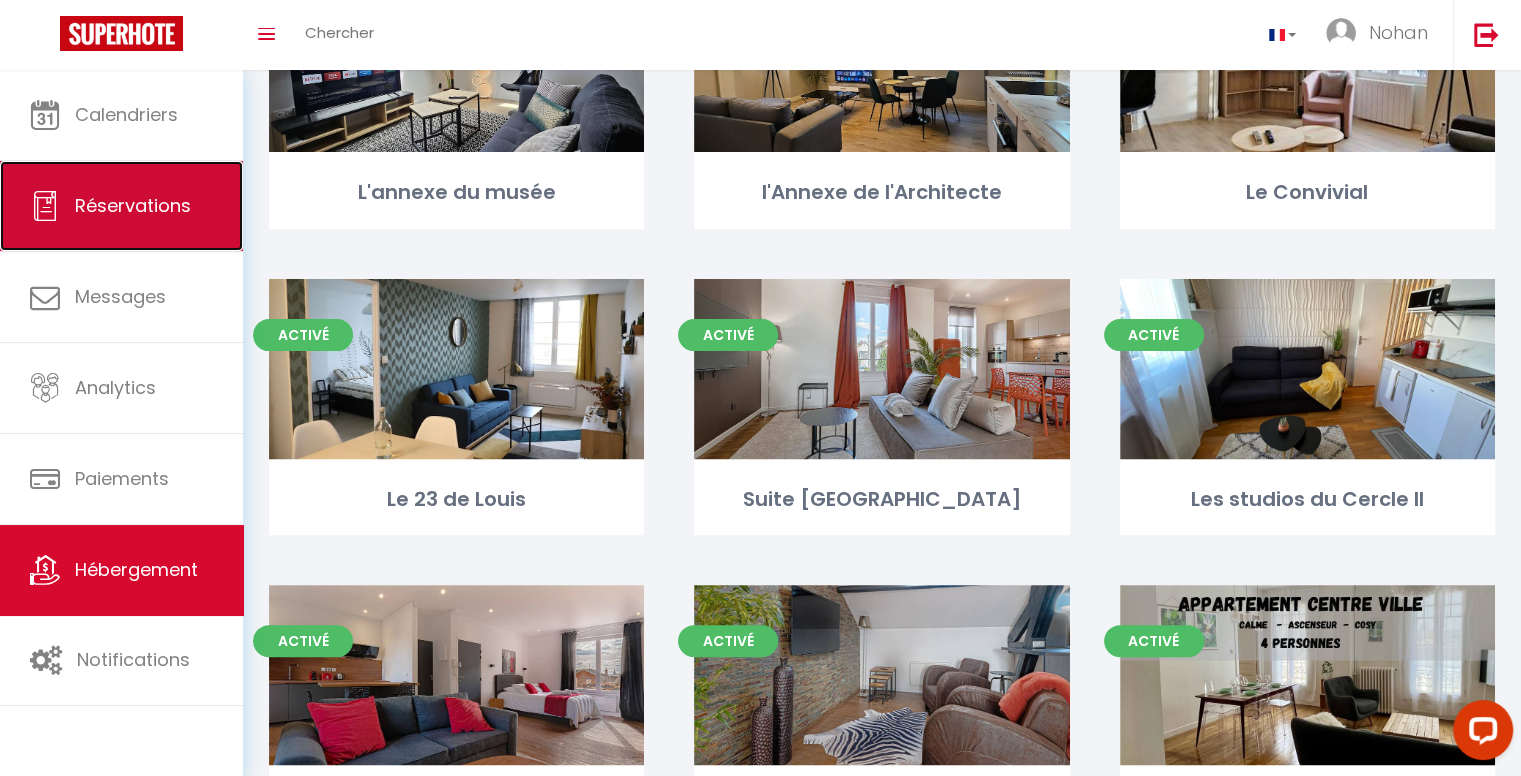 click on "Réservations" at bounding box center (121, 206) 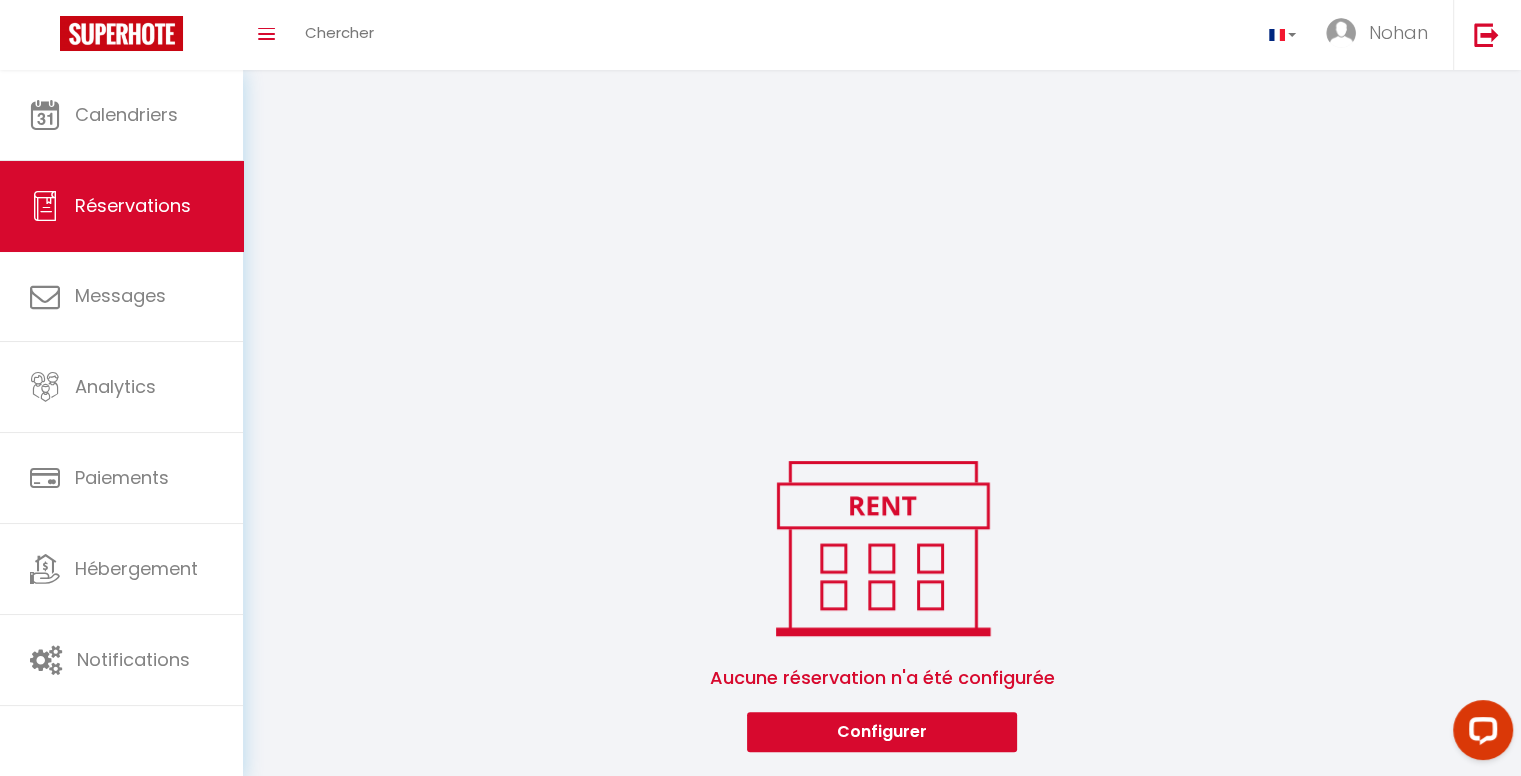 scroll, scrollTop: 388, scrollLeft: 0, axis: vertical 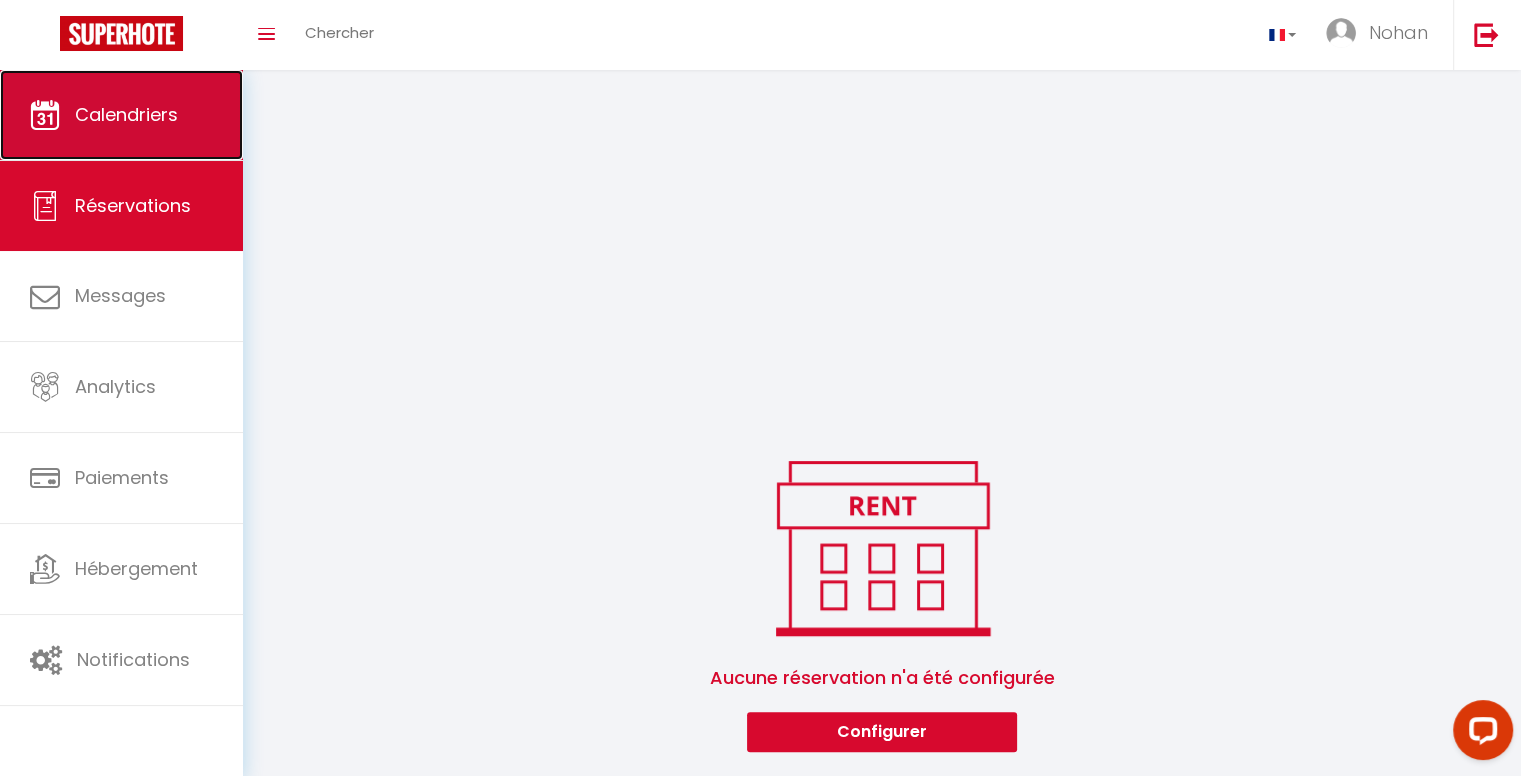 click on "Calendriers" at bounding box center [126, 114] 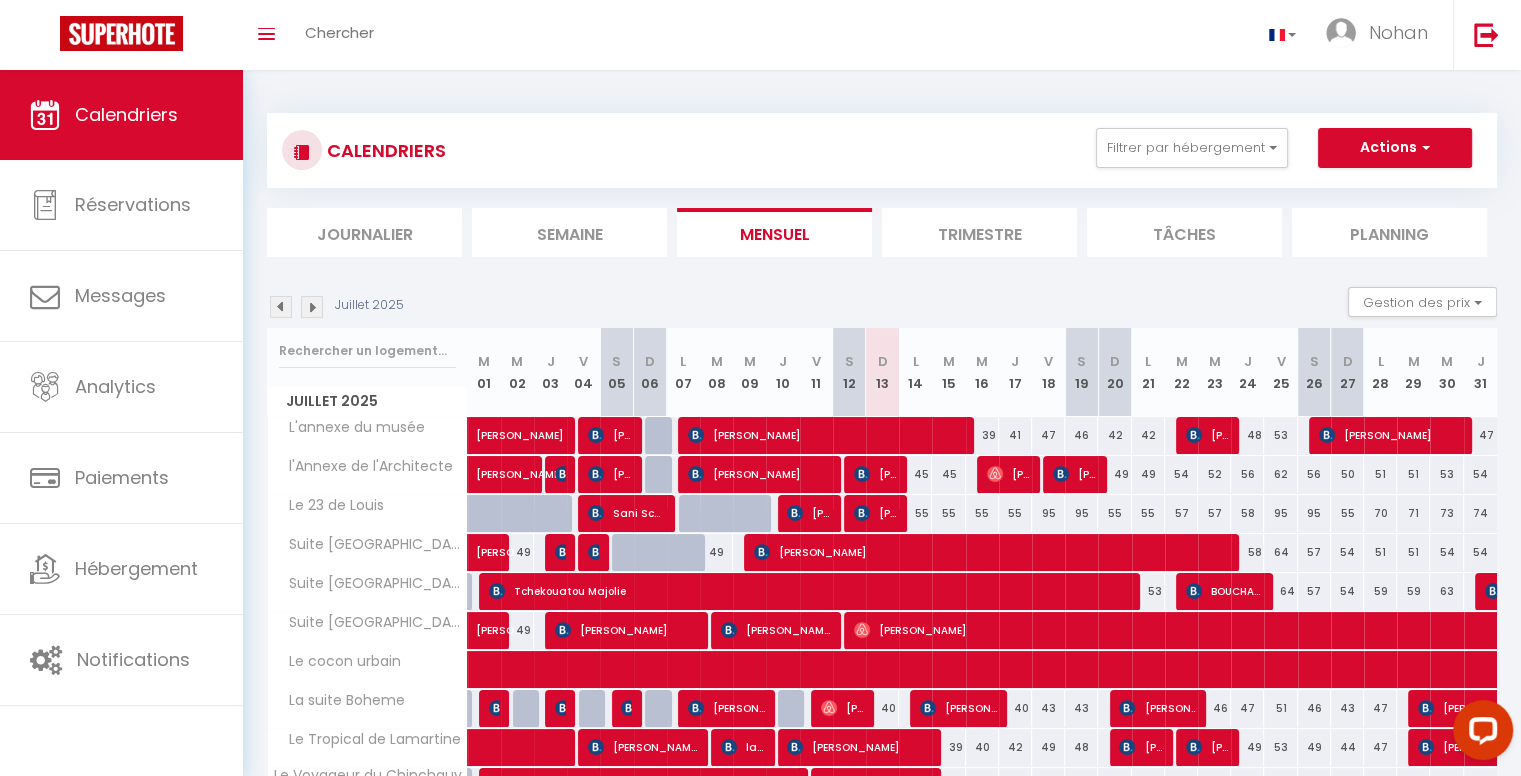 scroll, scrollTop: 159, scrollLeft: 0, axis: vertical 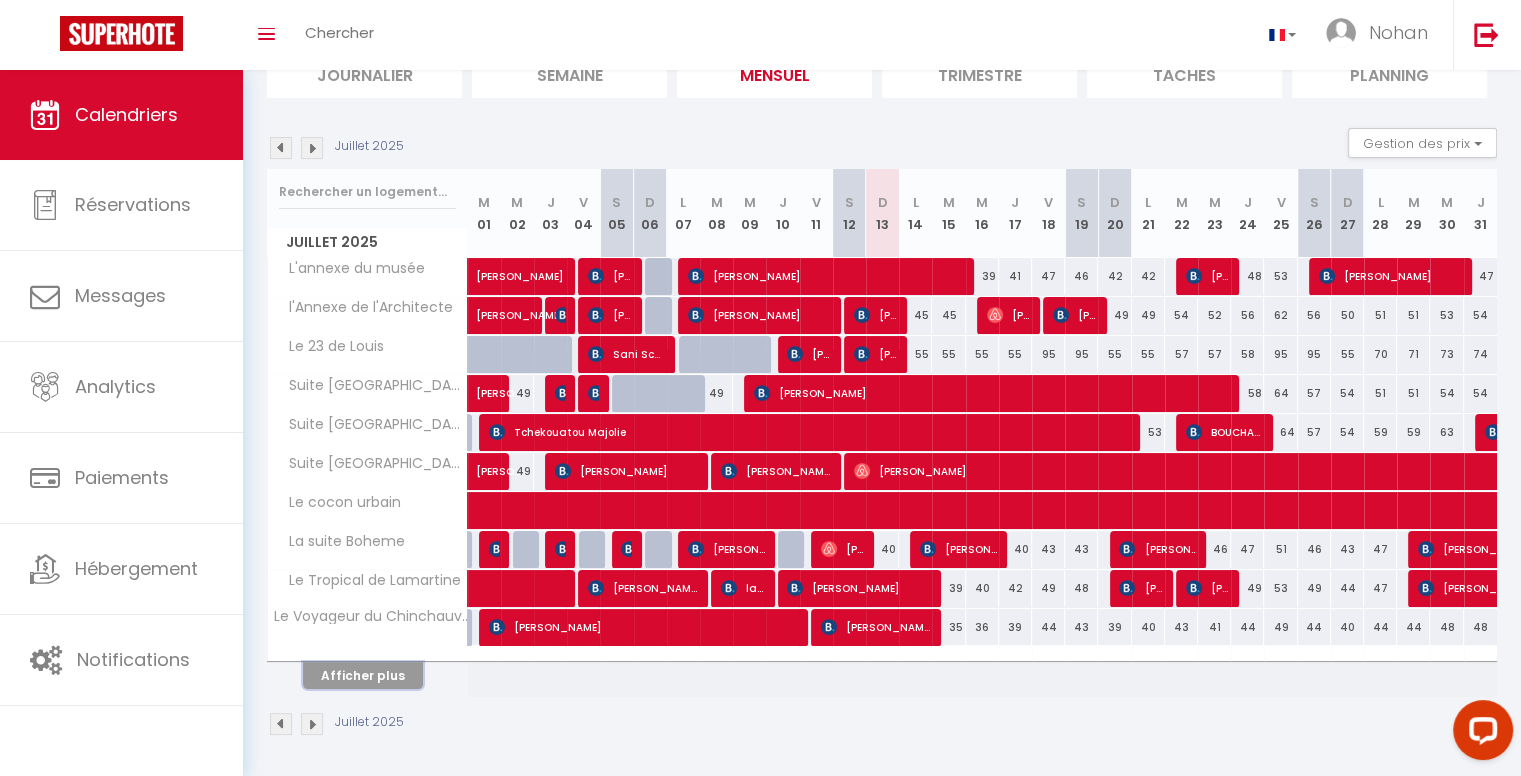 click on "Afficher plus" at bounding box center (363, 675) 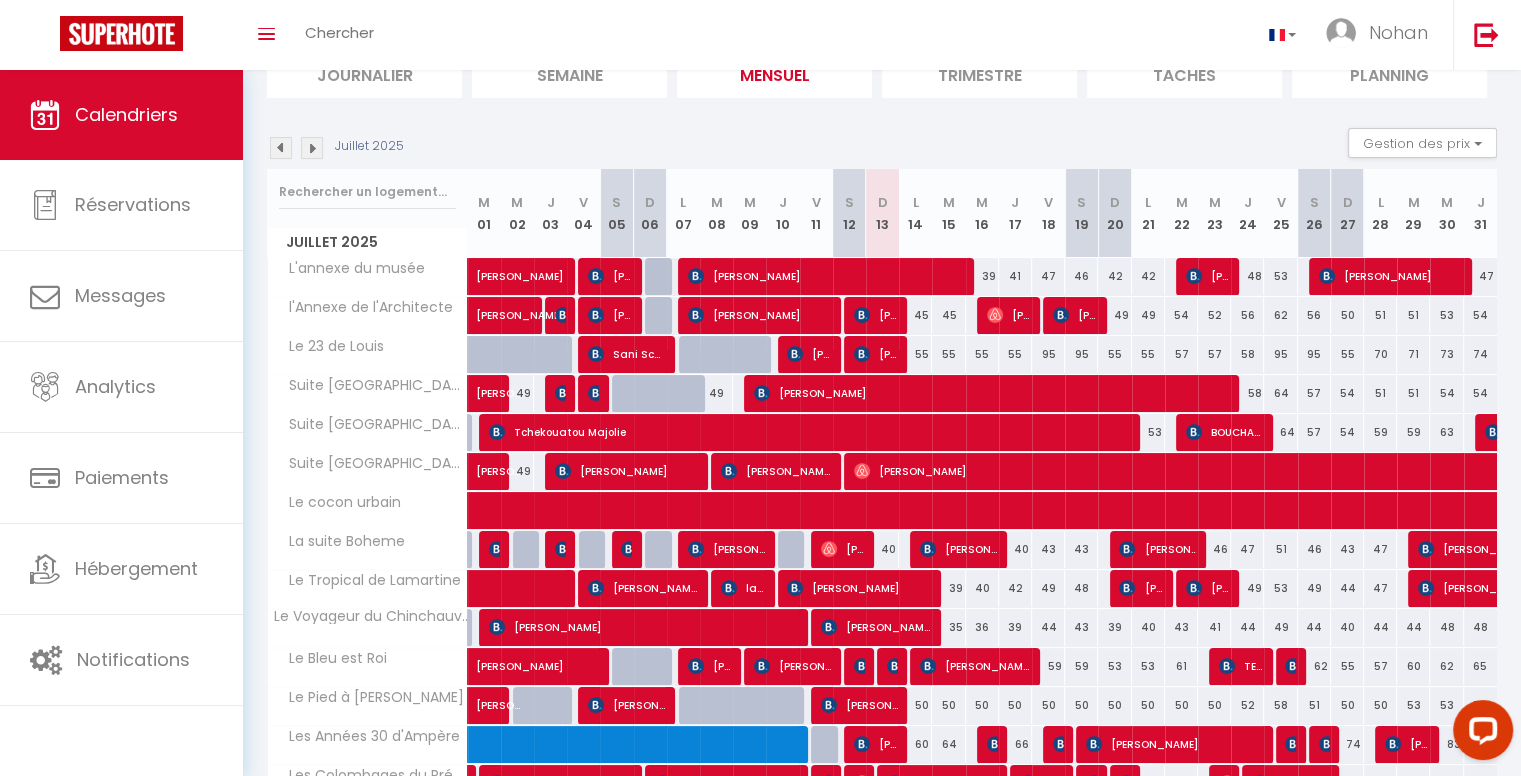 scroll, scrollTop: 547, scrollLeft: 0, axis: vertical 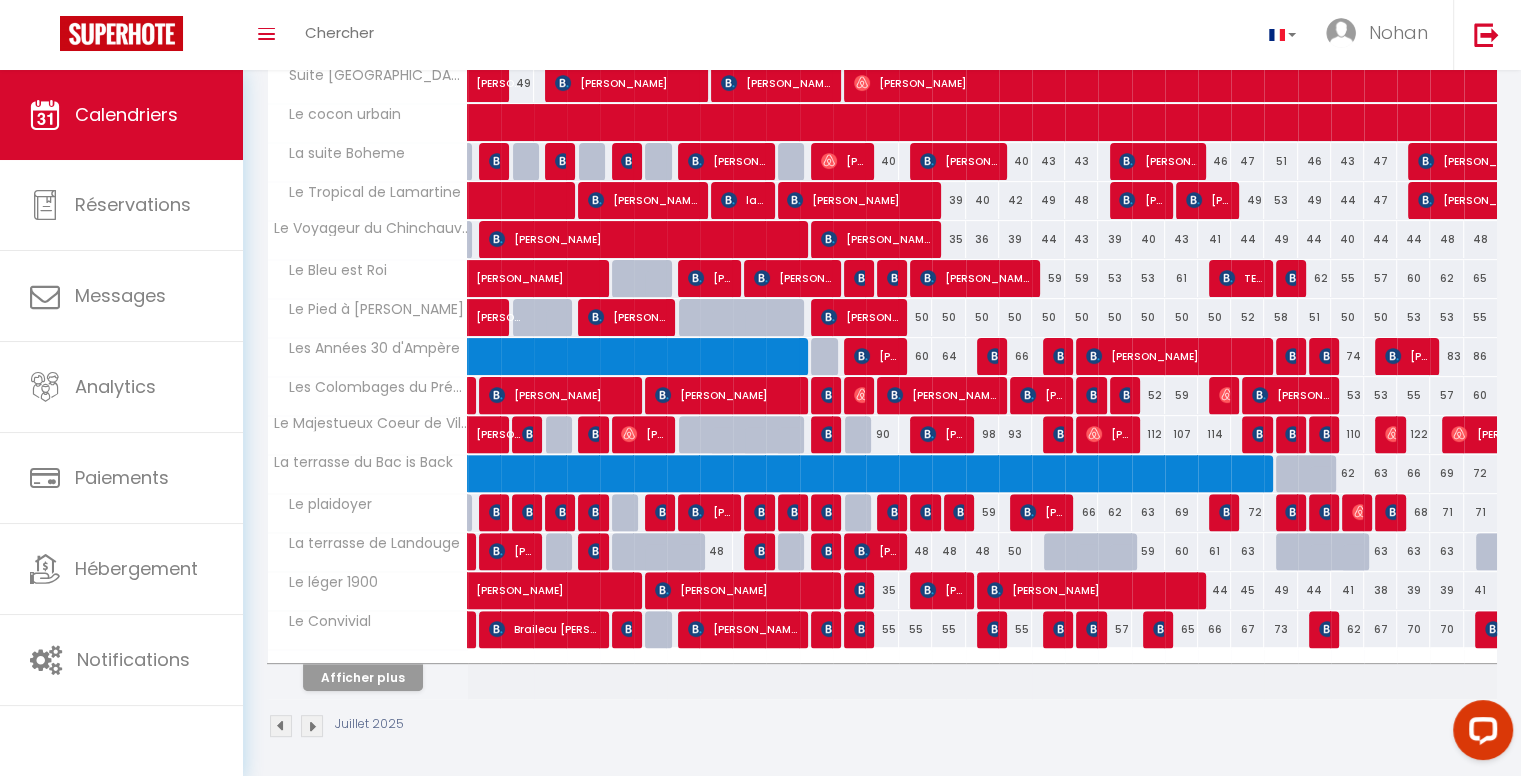 click on "Afficher plus" at bounding box center (368, 674) 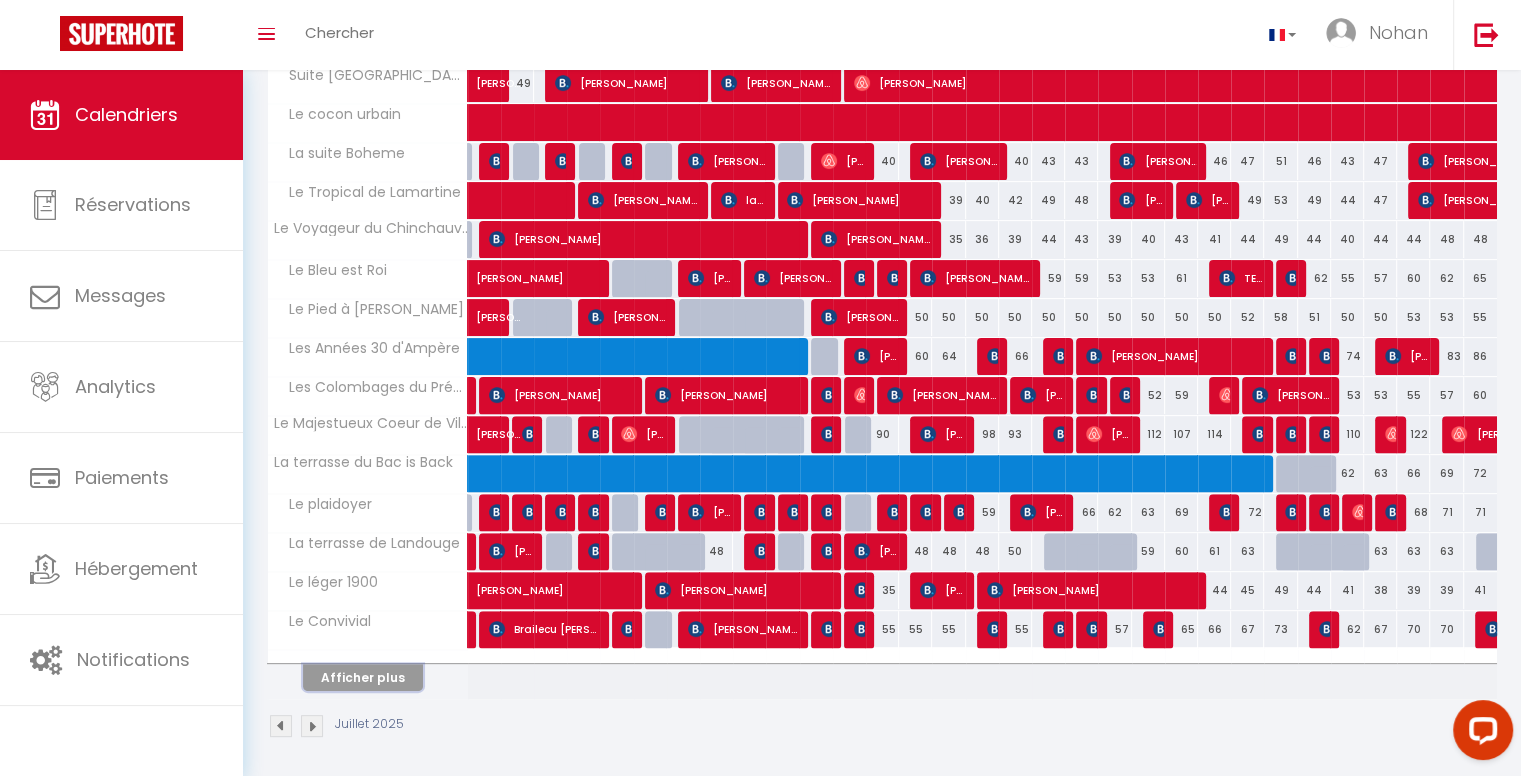 click on "Afficher plus" at bounding box center [363, 677] 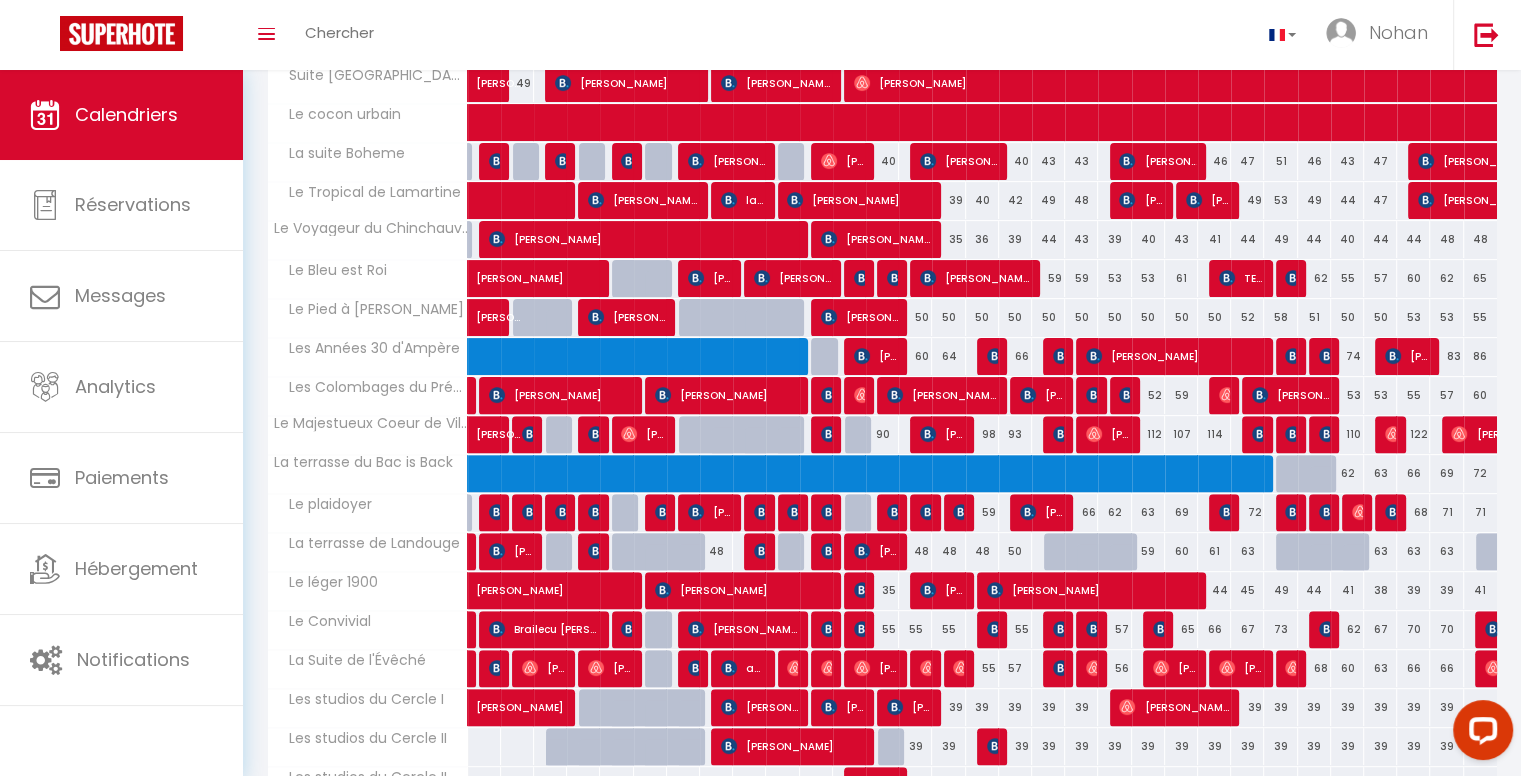 scroll, scrollTop: 692, scrollLeft: 0, axis: vertical 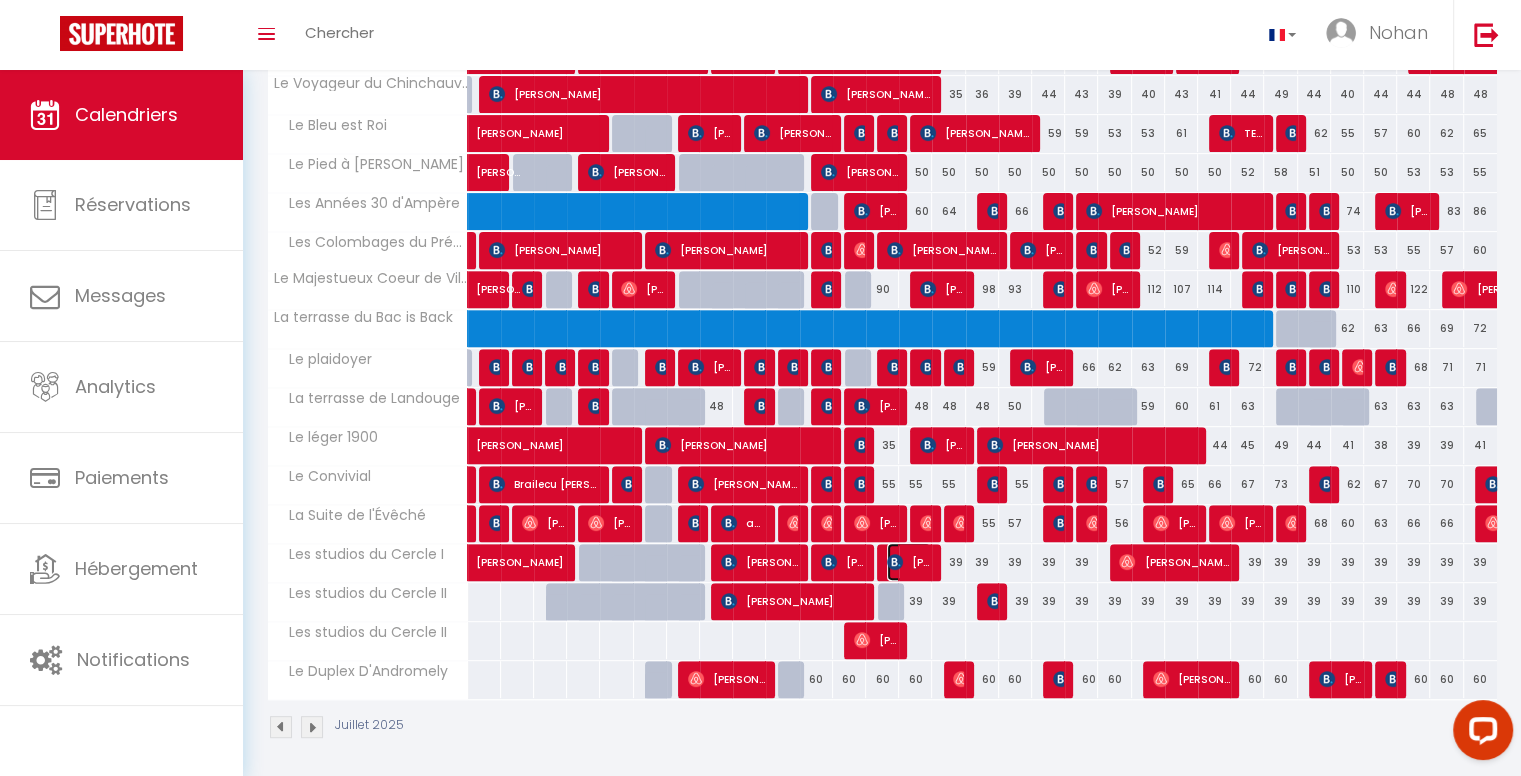 click on "[PERSON_NAME]" at bounding box center [909, 562] 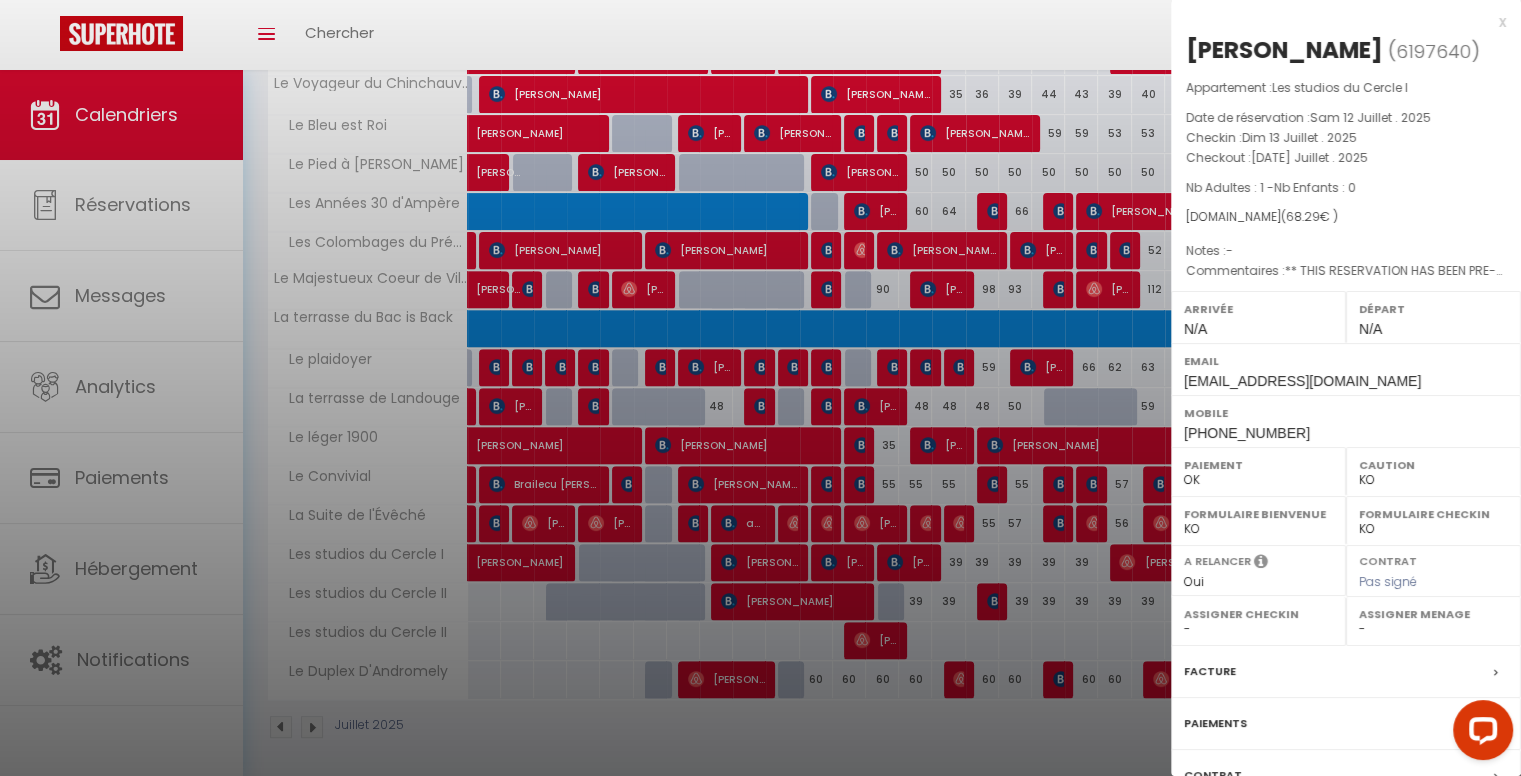 click at bounding box center (760, 388) 